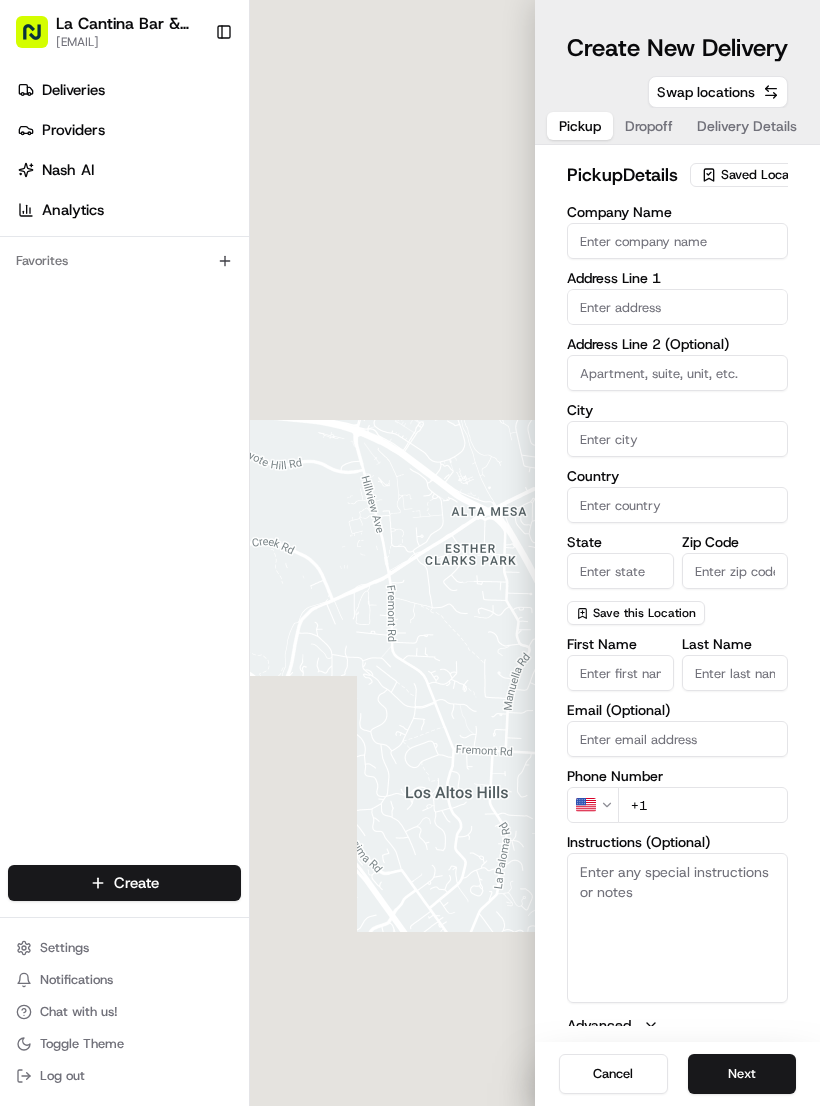 scroll, scrollTop: 0, scrollLeft: 0, axis: both 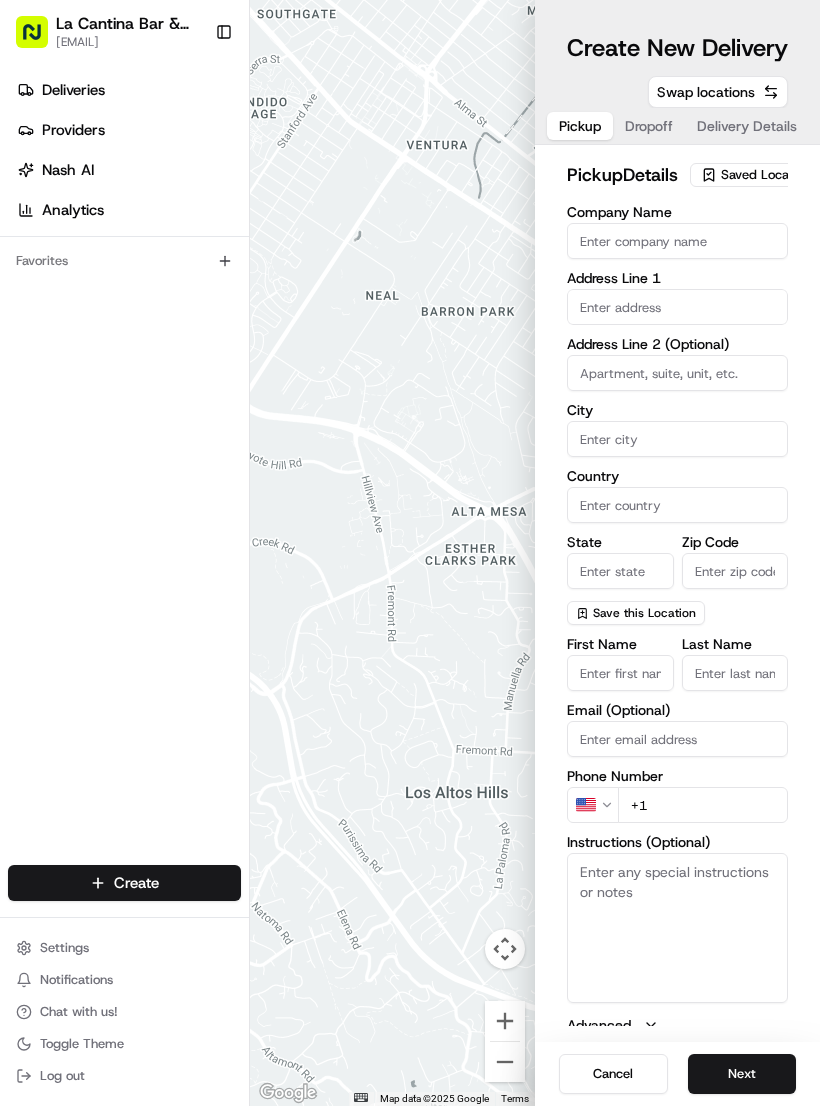 click on "Company Name" at bounding box center [677, 241] 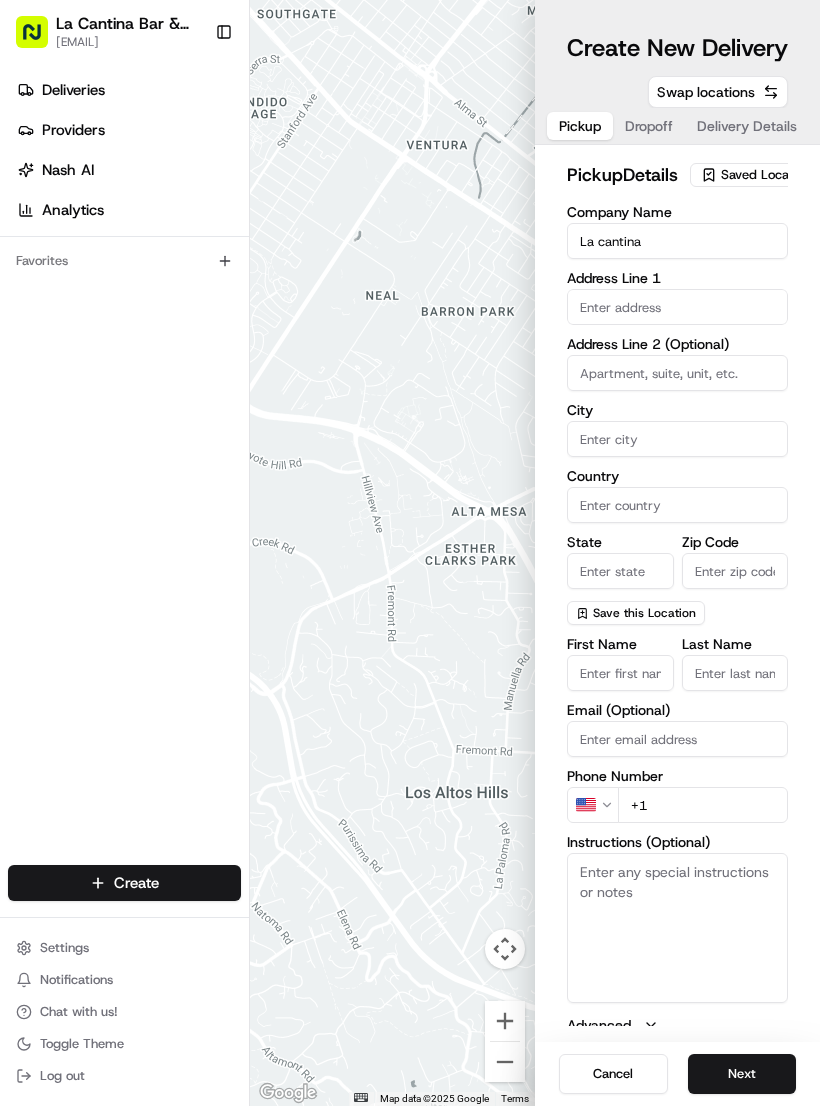 type on "La cantina" 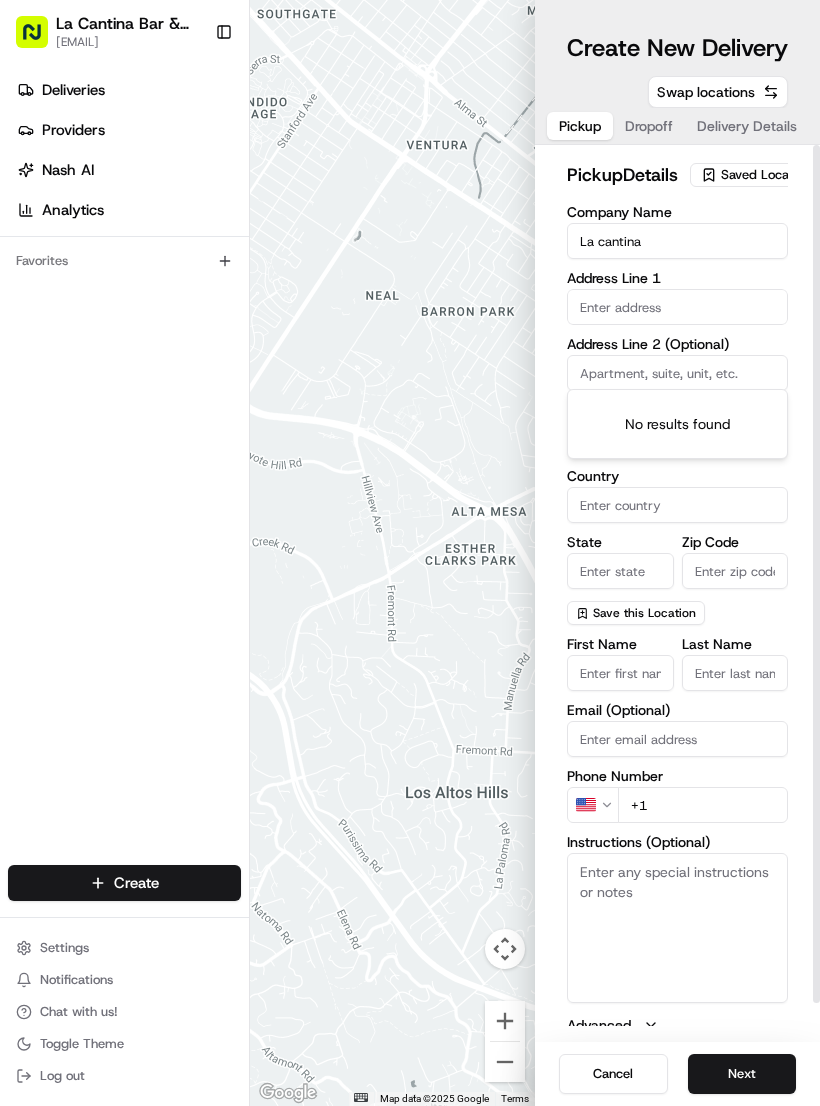 scroll, scrollTop: 0, scrollLeft: 0, axis: both 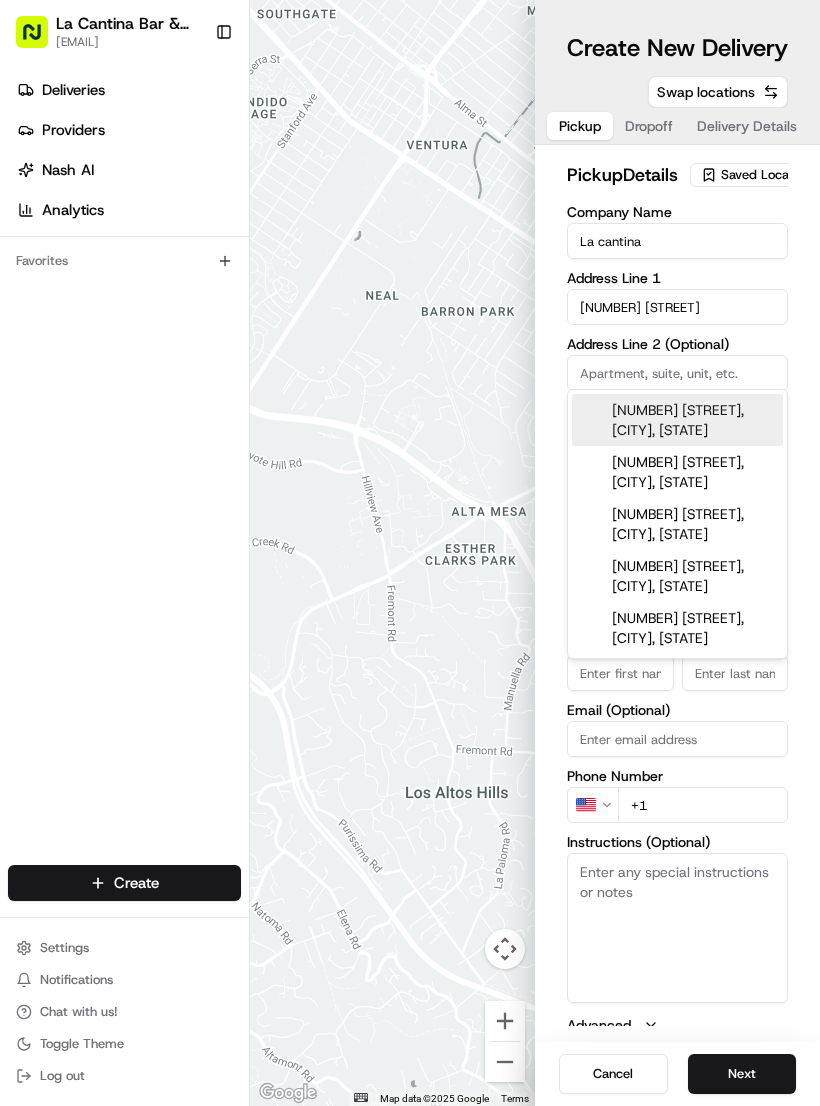 click on "[NUMBER] [STREET], [CITY], [STATE]" at bounding box center (677, 420) 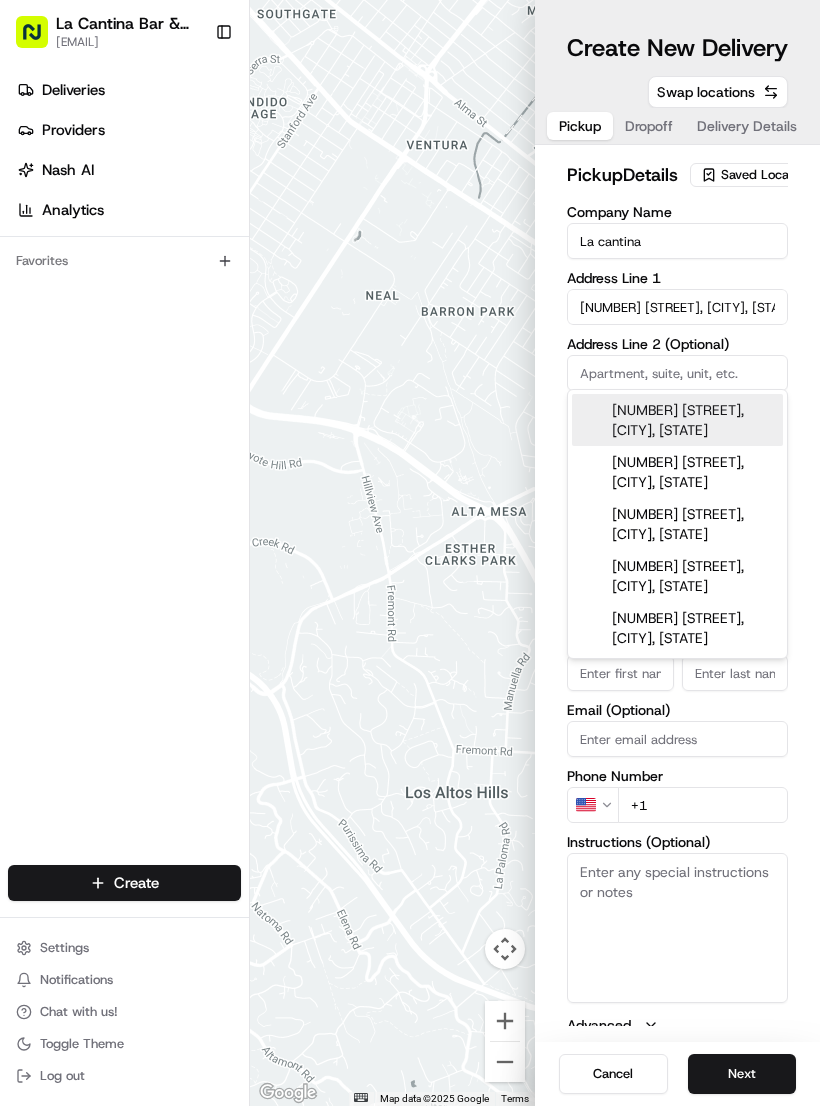 type on "[NUMBER] [STREET], [CITY], [STATE]" 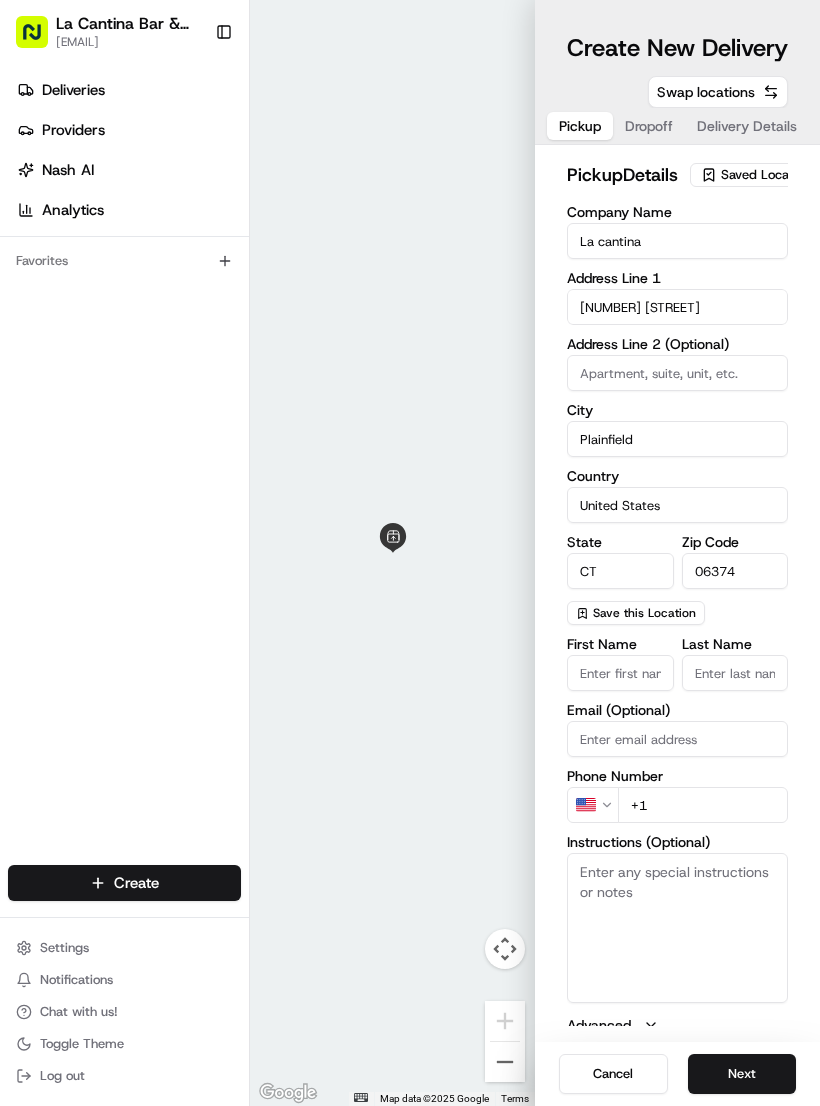 click on "First Name" at bounding box center (620, 673) 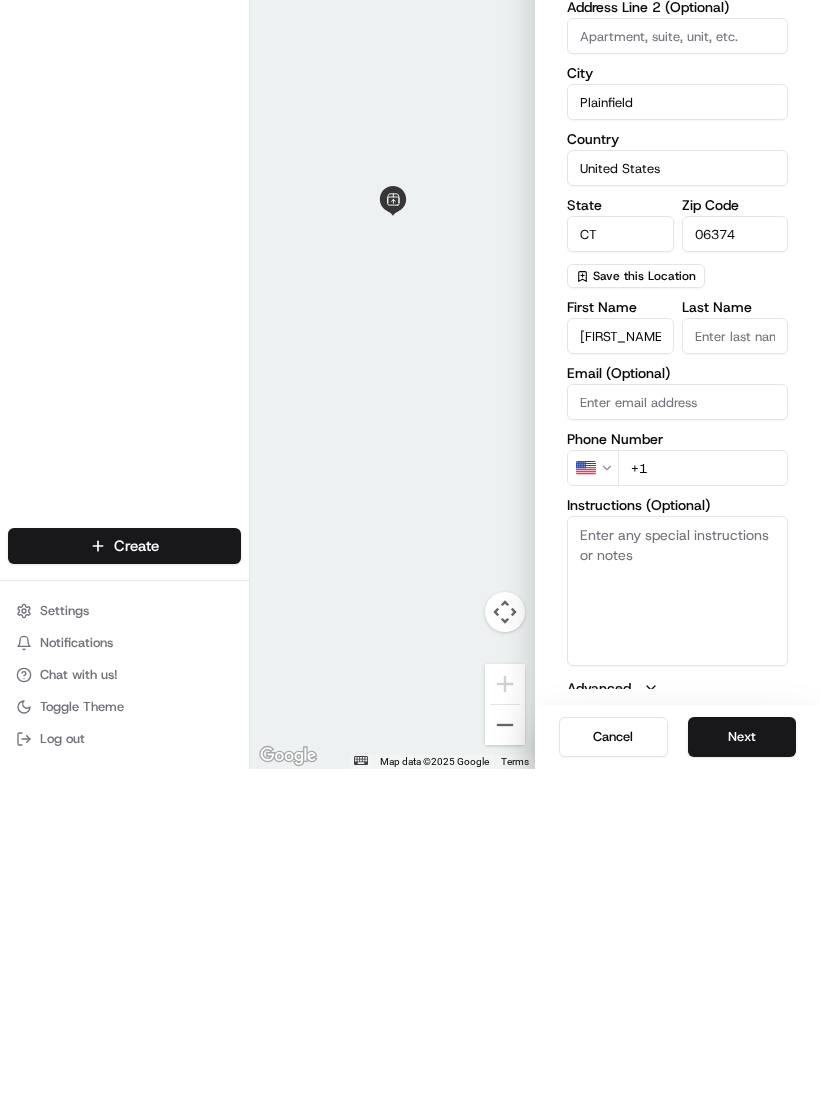 type on "[FIRST_NAME]" 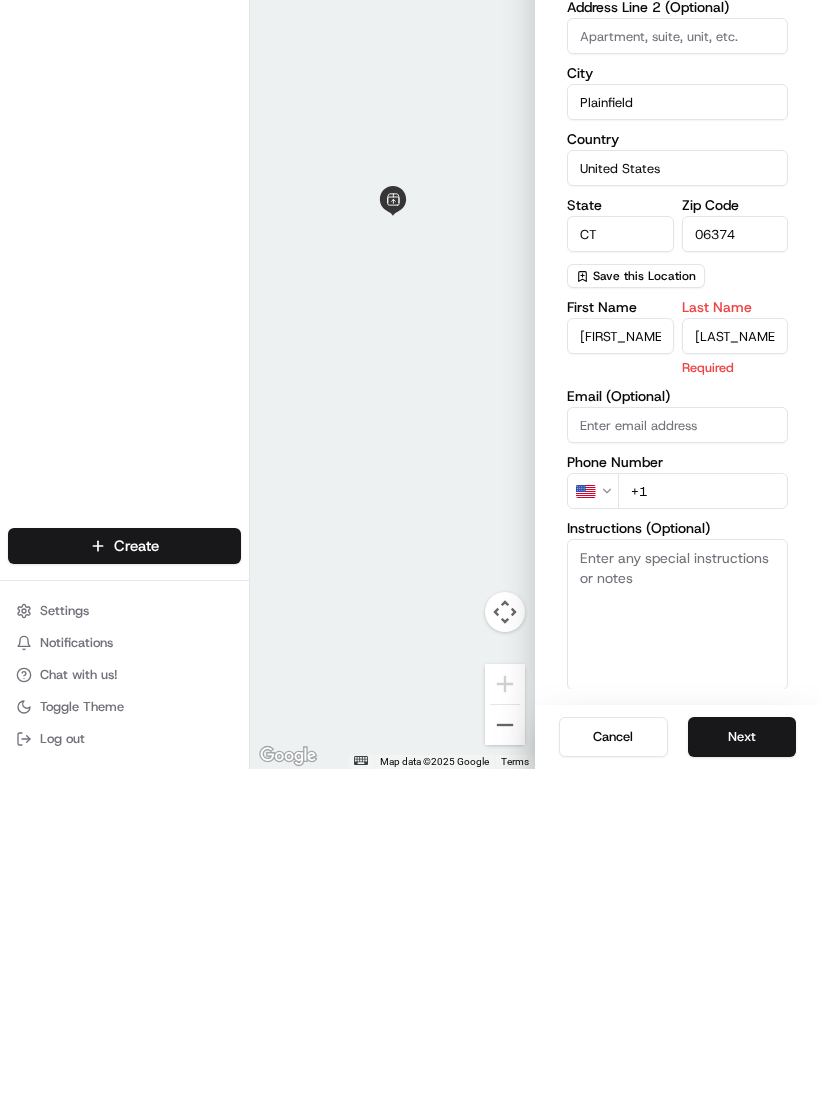type on "[LAST_NAME]" 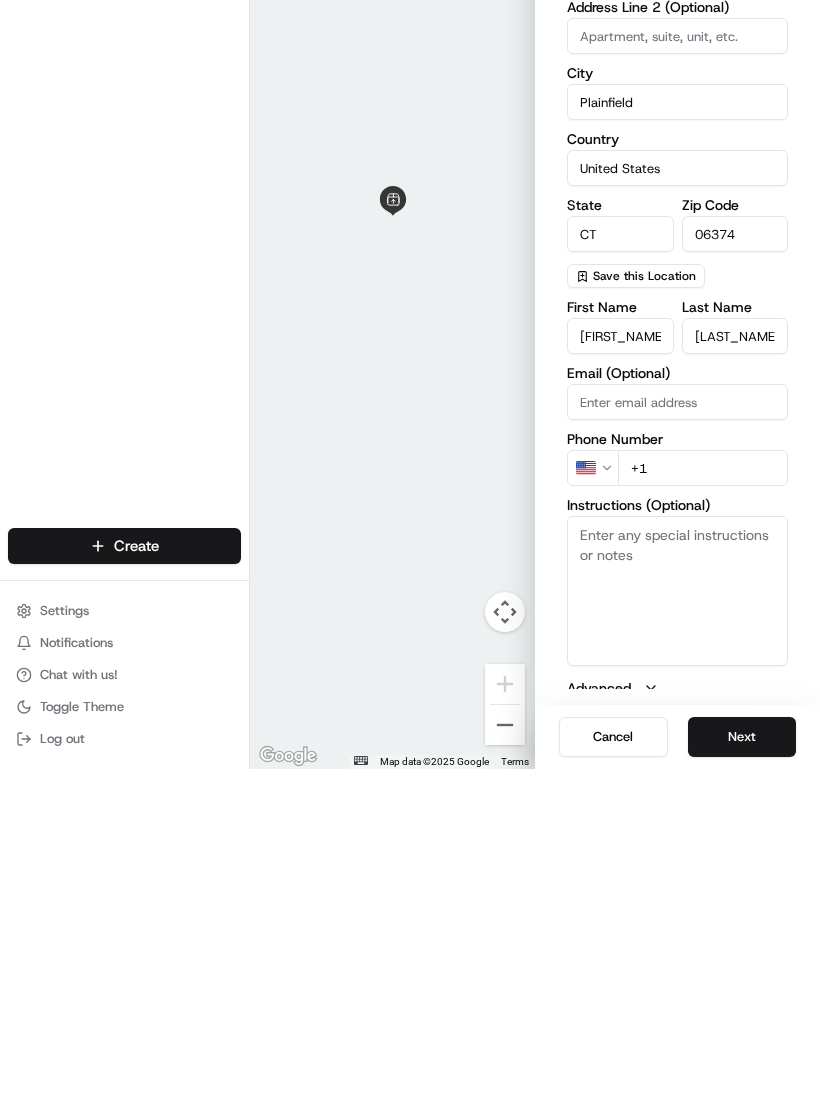click on "+1" at bounding box center [703, 805] 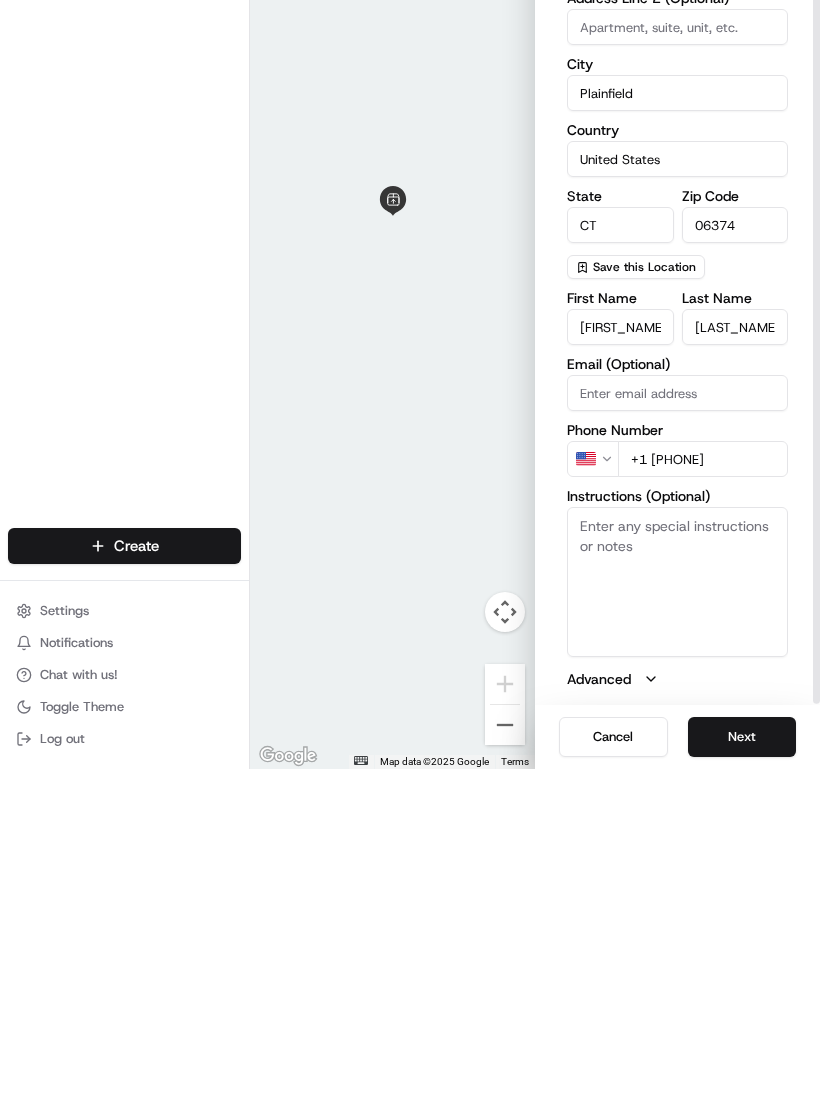 scroll, scrollTop: 38, scrollLeft: 0, axis: vertical 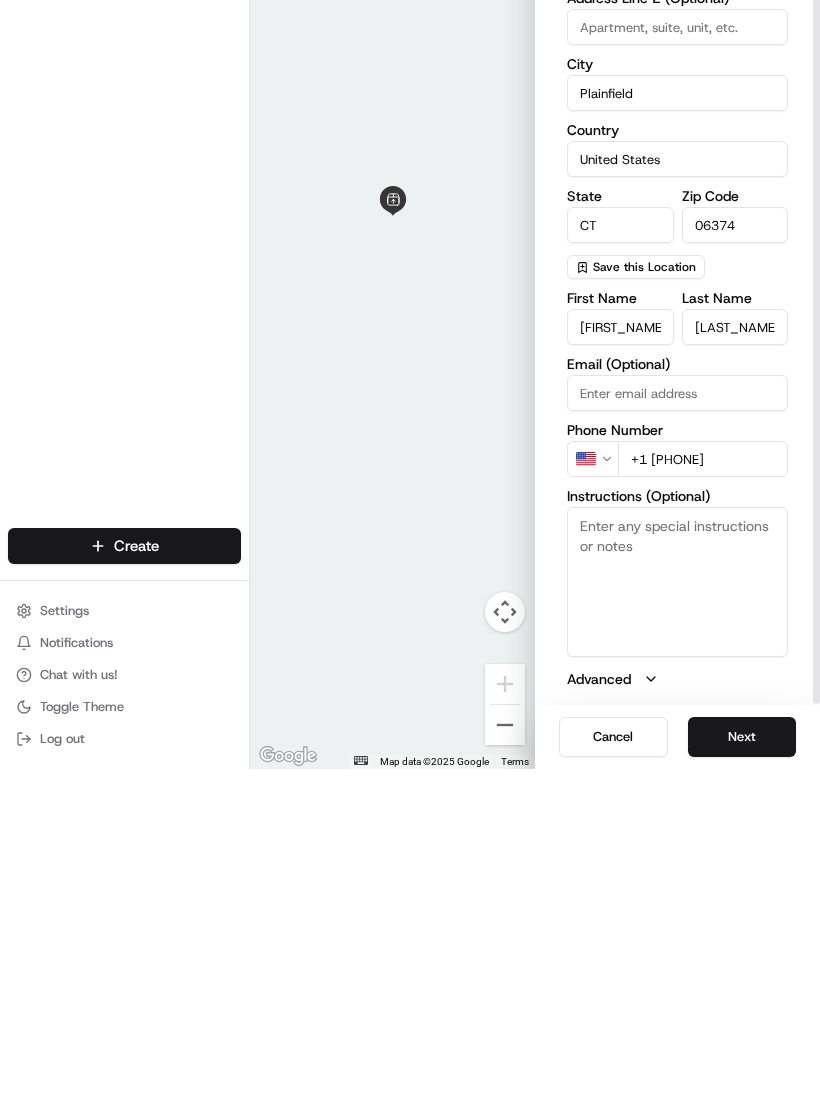 type on "+1 [PHONE]" 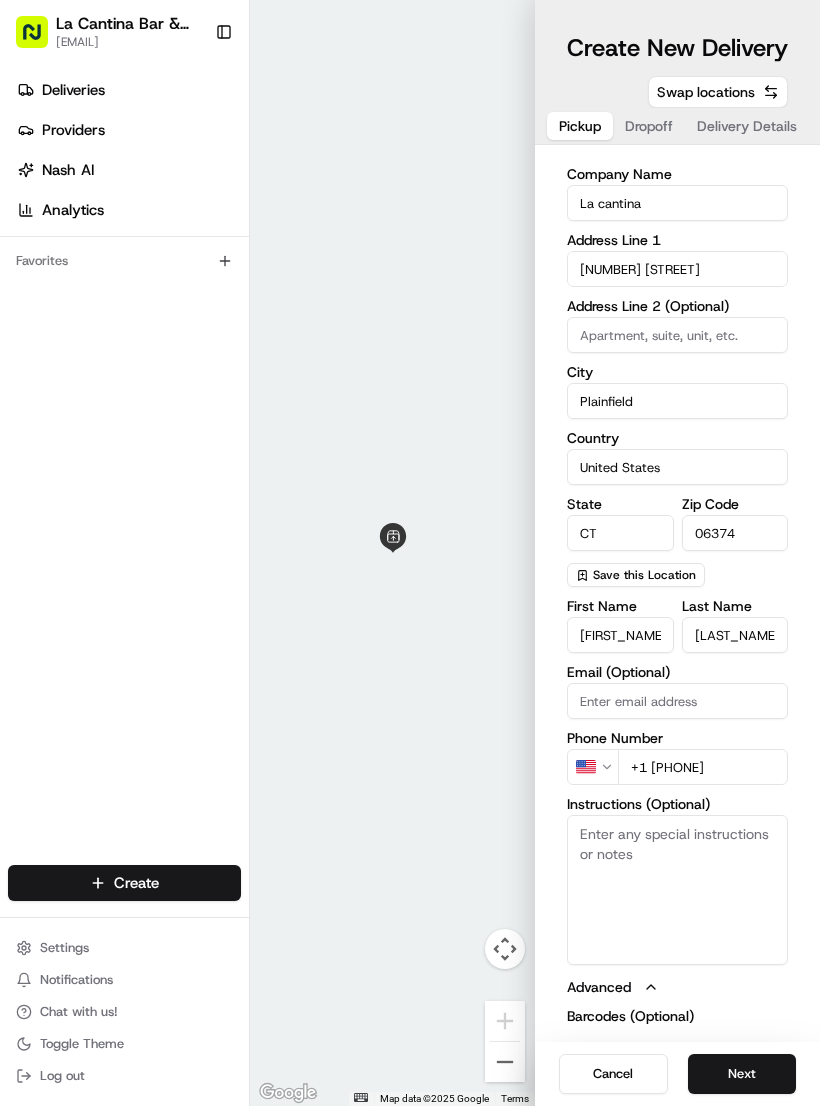 click on "Save this Location" at bounding box center (644, 575) 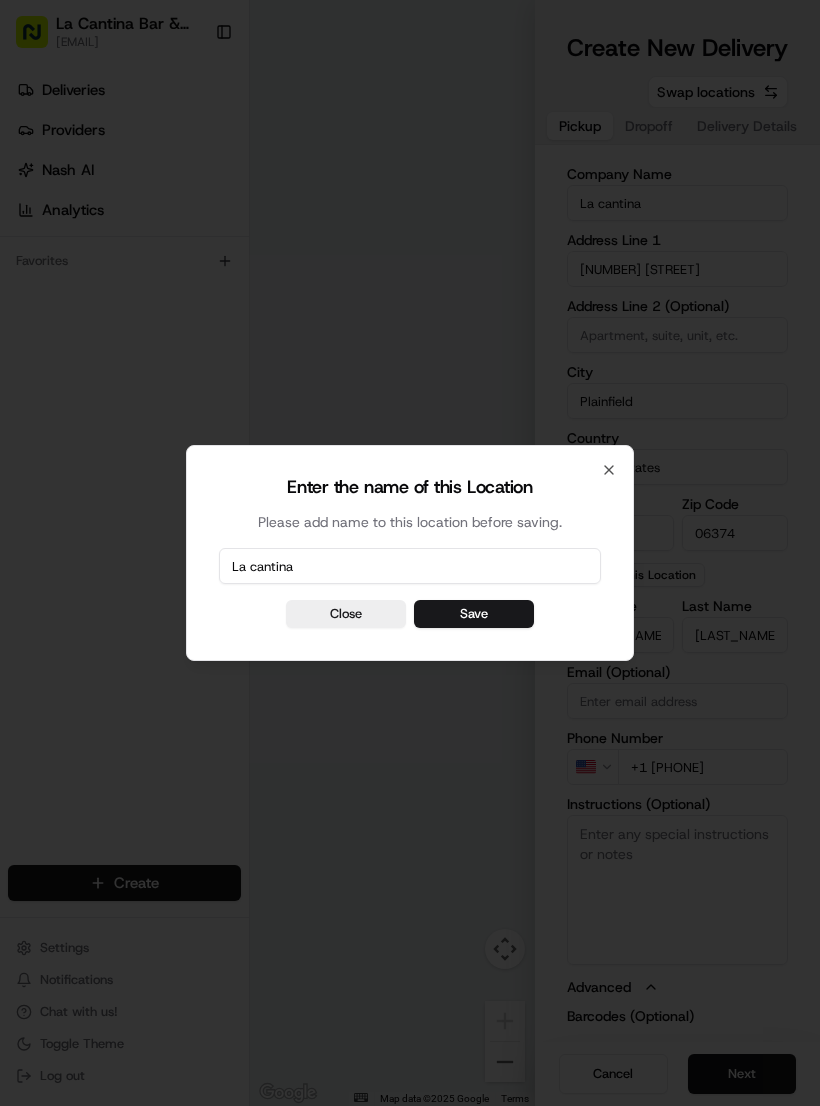 click on "Save" at bounding box center (474, 614) 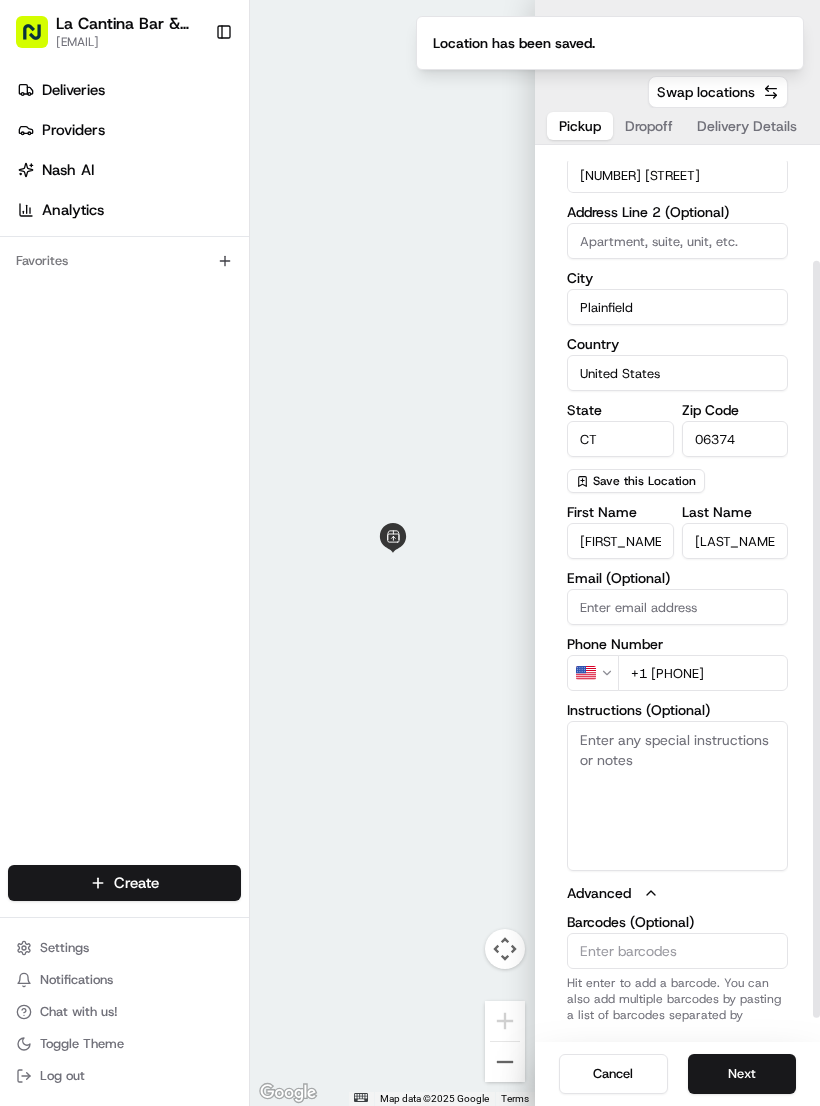 click on "Next" at bounding box center [742, 1074] 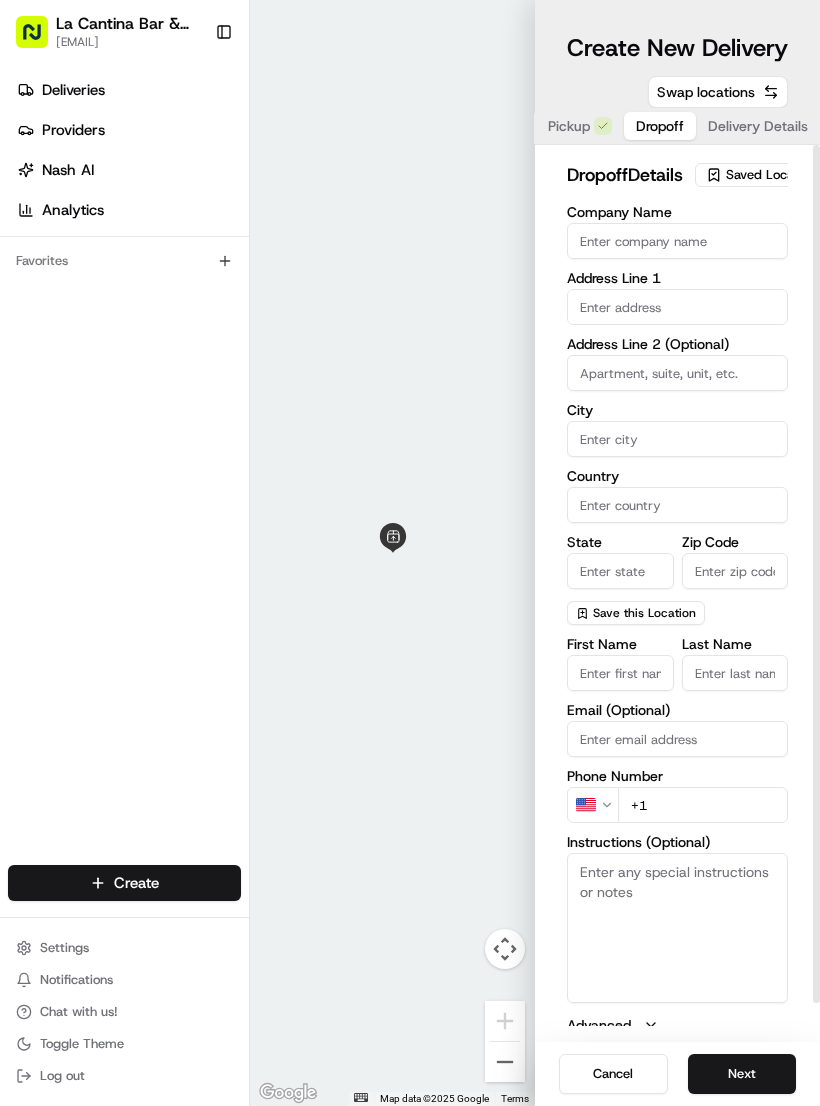 scroll, scrollTop: 0, scrollLeft: 0, axis: both 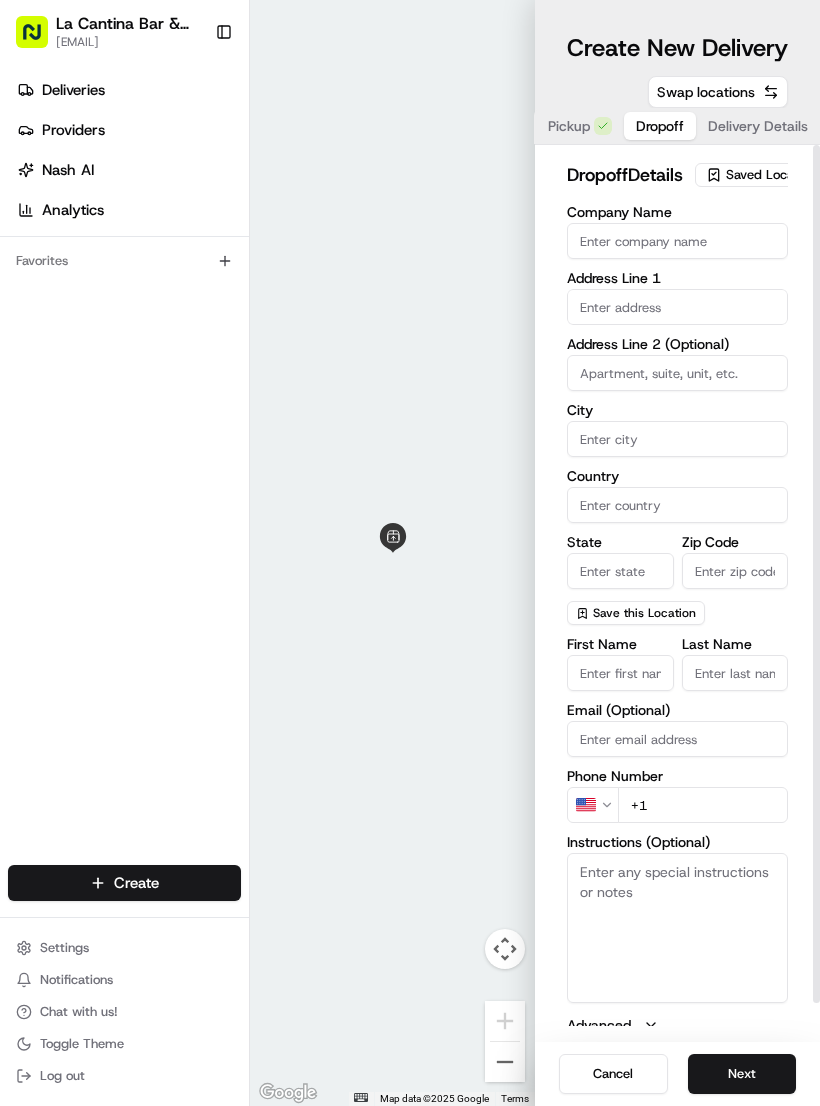 click on "Company Name" at bounding box center [677, 241] 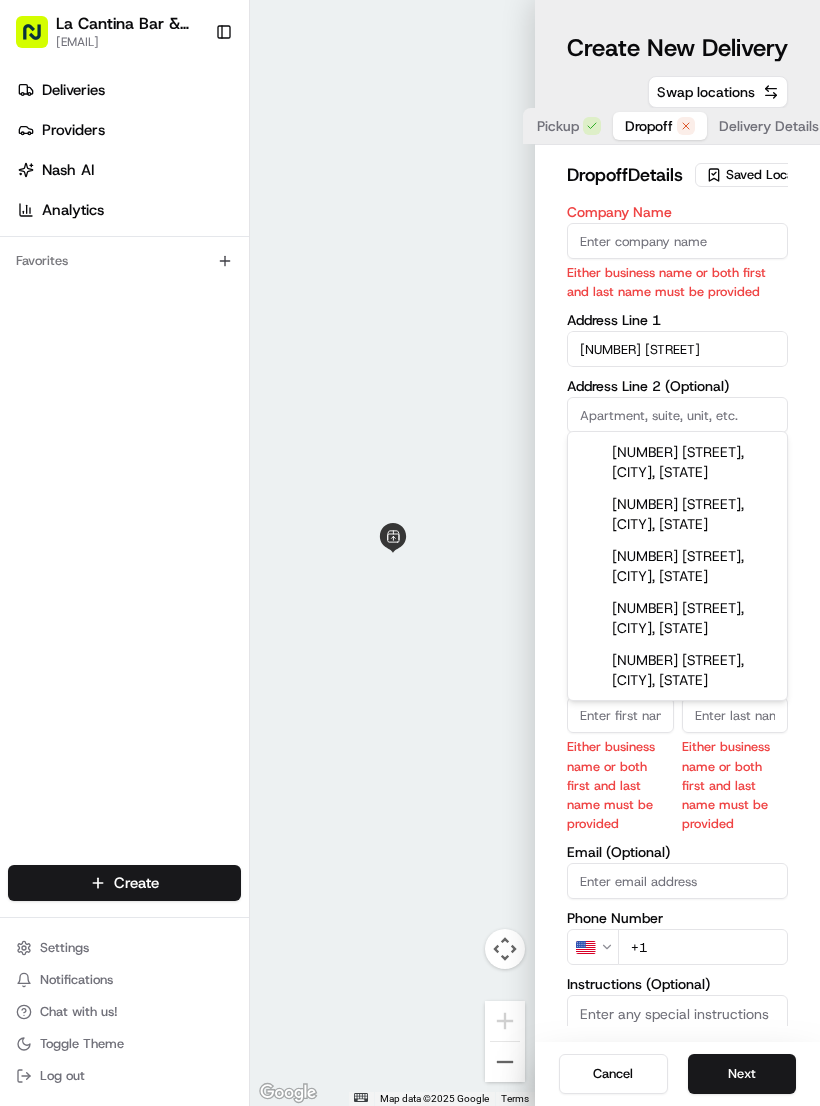 click on "[NUMBER] [STREET], [CITY], [STATE]" at bounding box center (677, 462) 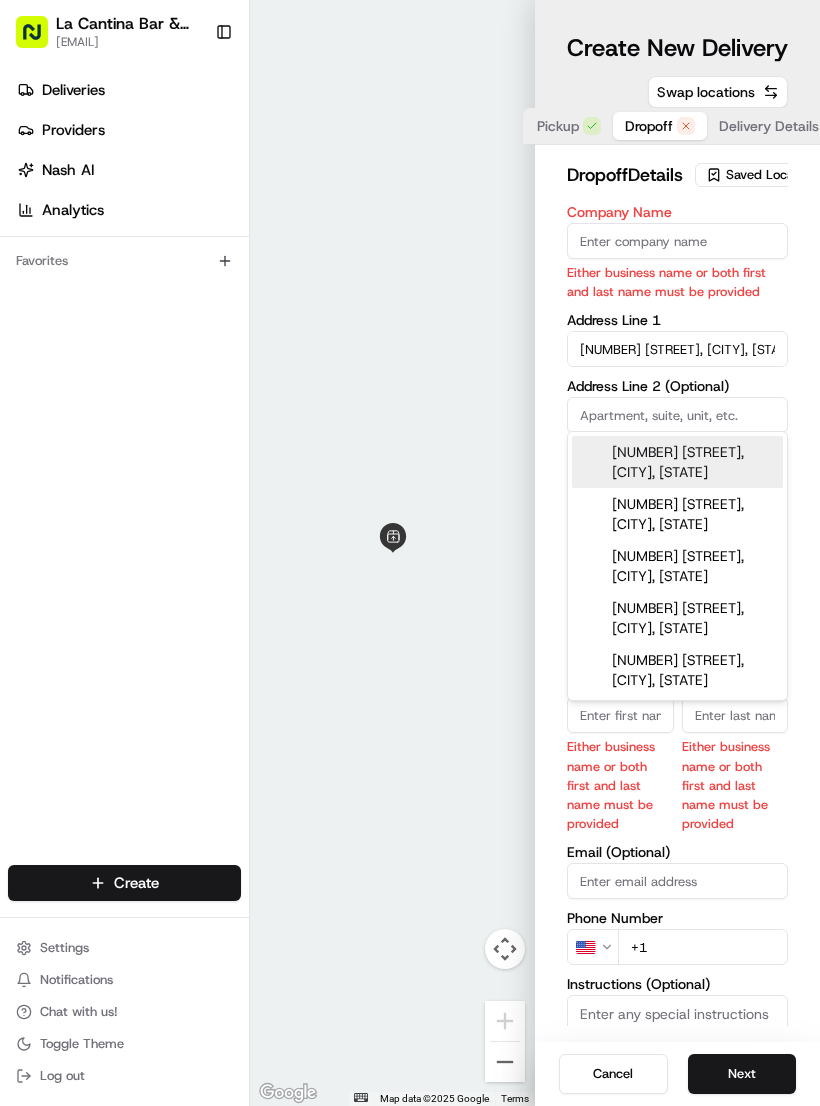 type on "[NUMBER] [STREET], [CITY], [STATE], USA" 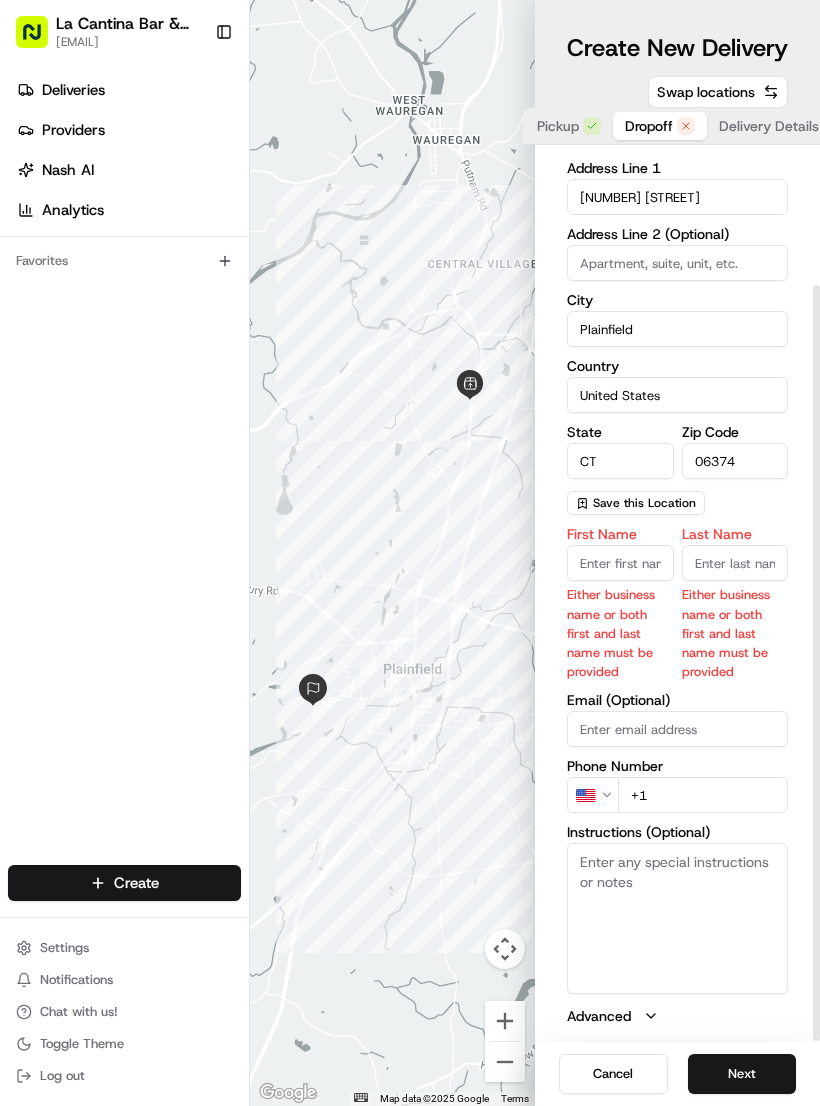 scroll, scrollTop: 160, scrollLeft: 0, axis: vertical 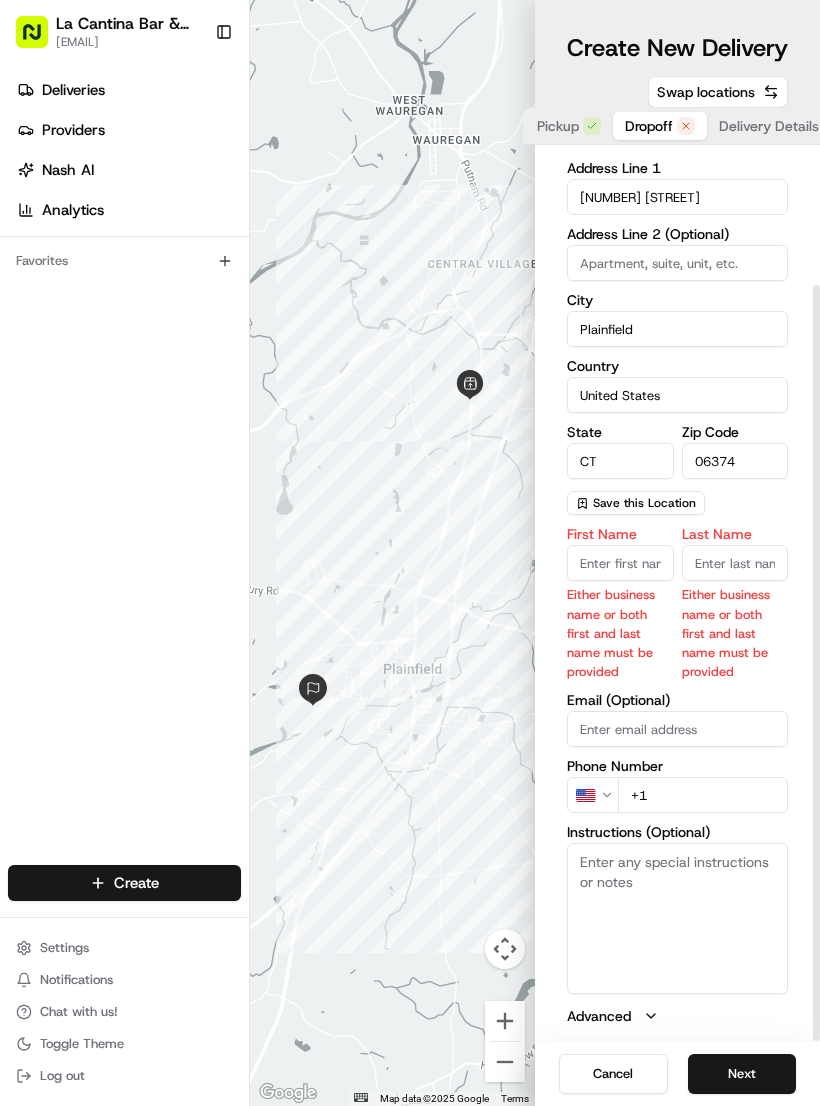 click on "First Name" at bounding box center [620, 563] 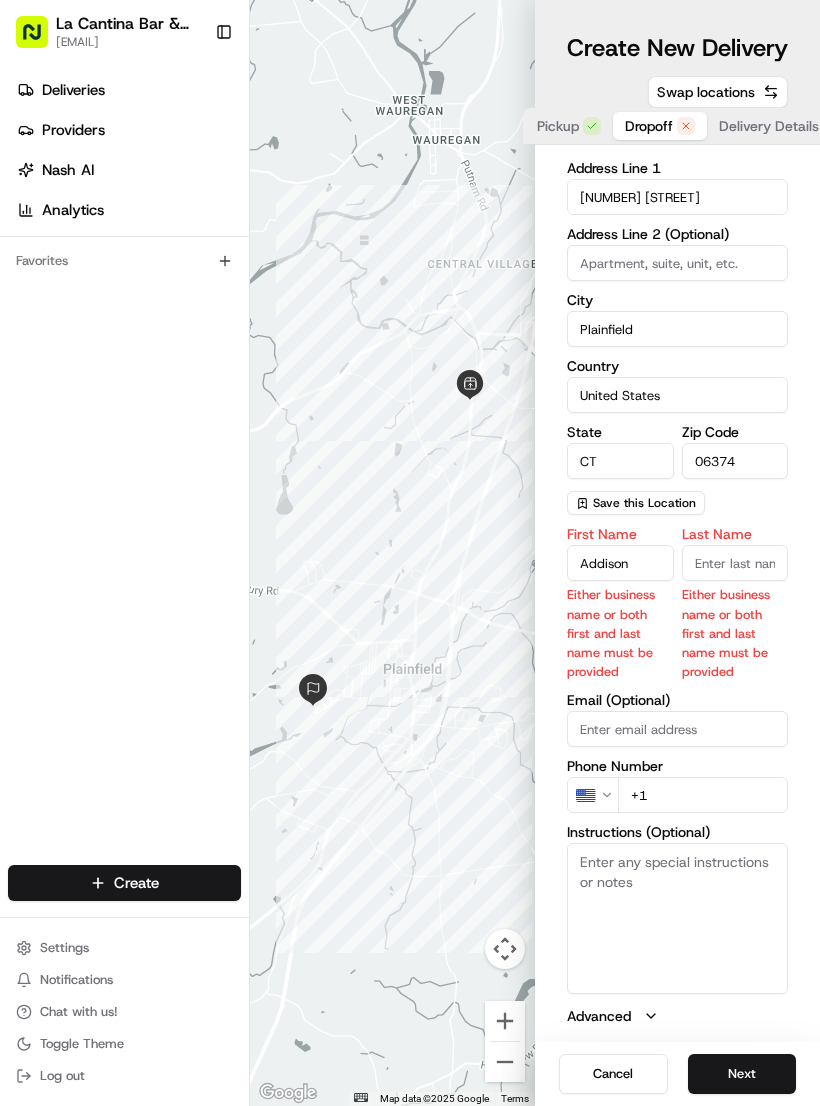 type on "Addison" 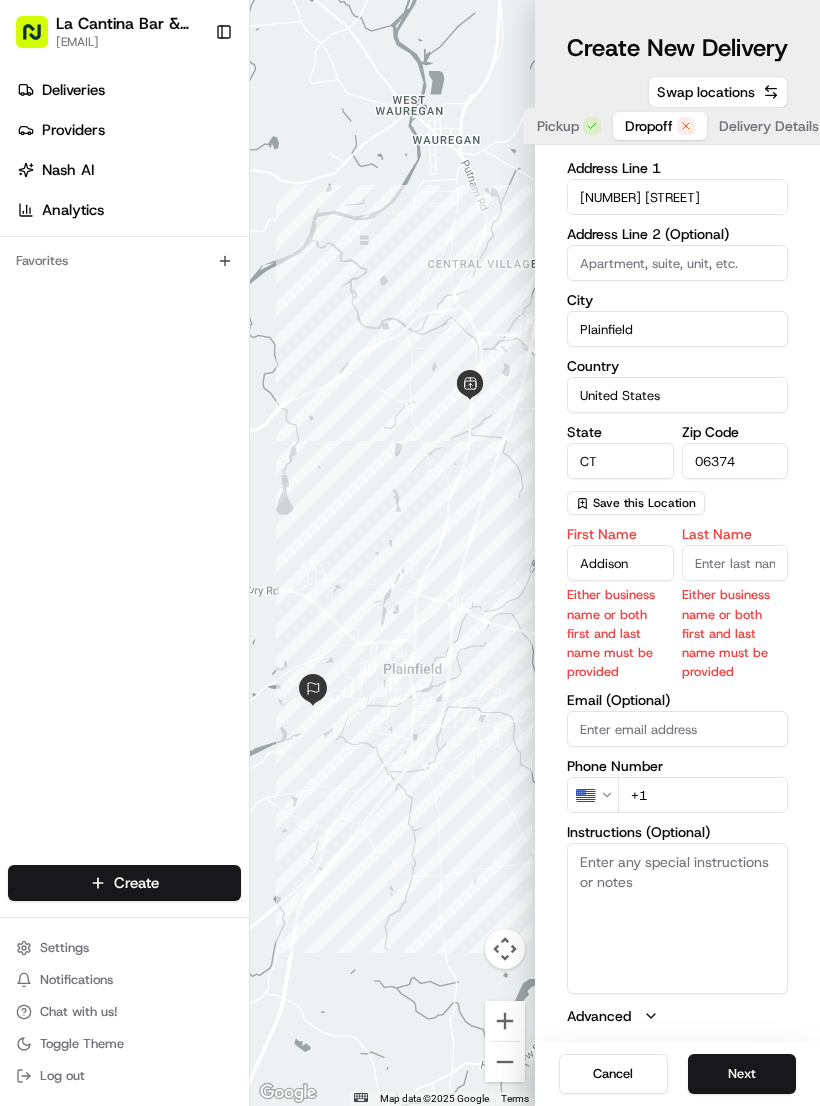 click on "Company Name Either business name or both first and last name must be provided Address Line 1 [NUMBER] [STREET] Address Line 2 (Optional) City Plainfield Country United States State CT Zip Code 06374 Save this Location First Name Addison Either business name or both first and last name must be provided Last Name Either business name or both first and last name must be provided Email (Optional) Phone Number US +1 Instructions (Optional) Advanced" at bounding box center (677, 539) 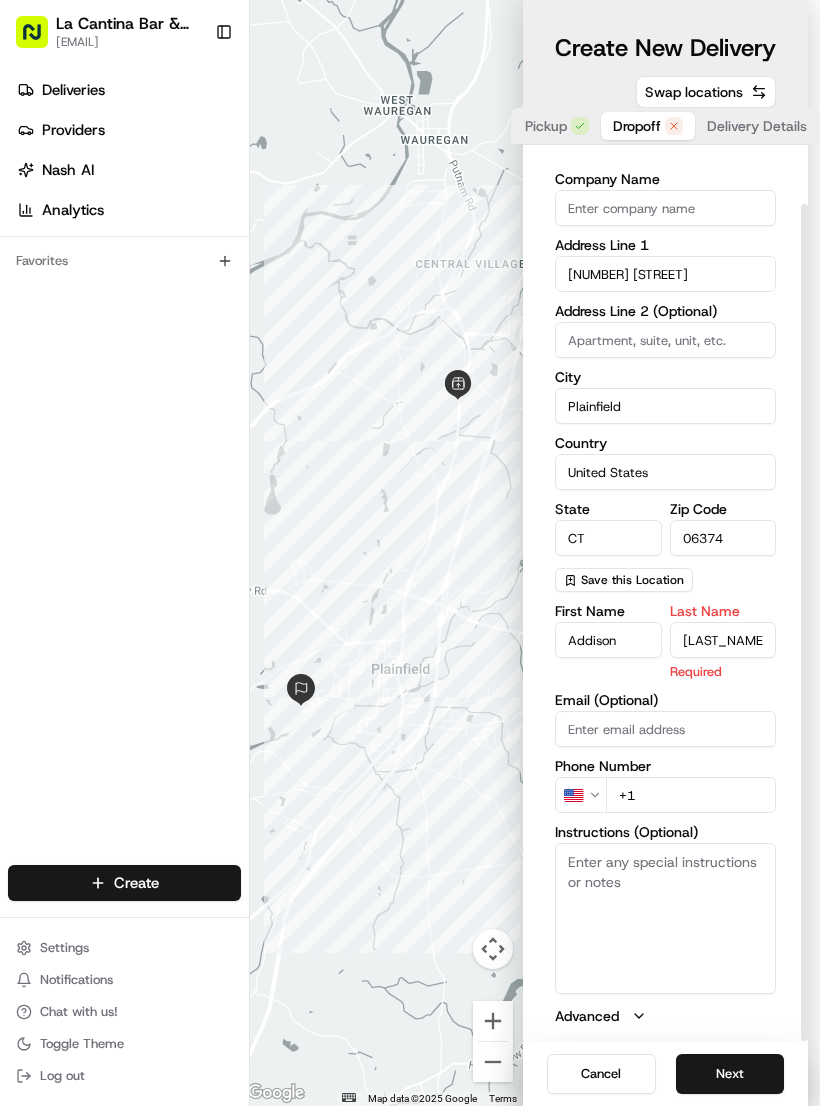 scroll, scrollTop: 31, scrollLeft: 12, axis: both 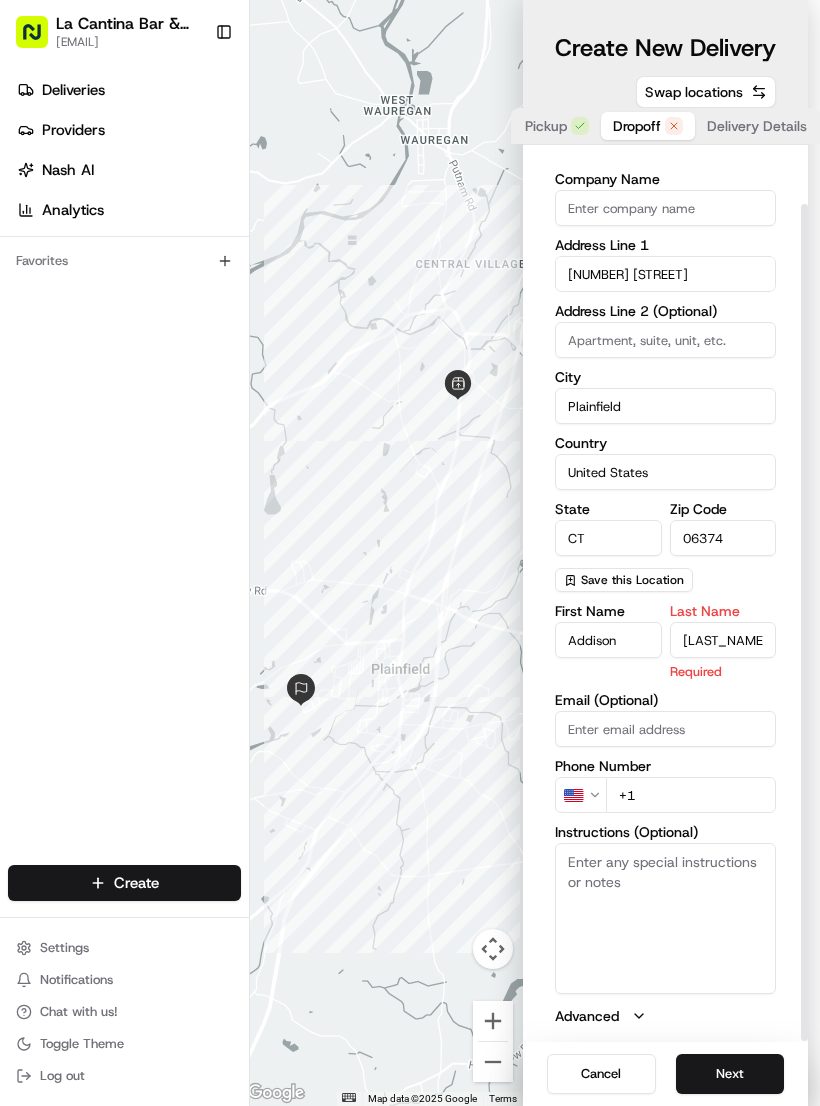 type on "[LAST_NAME]" 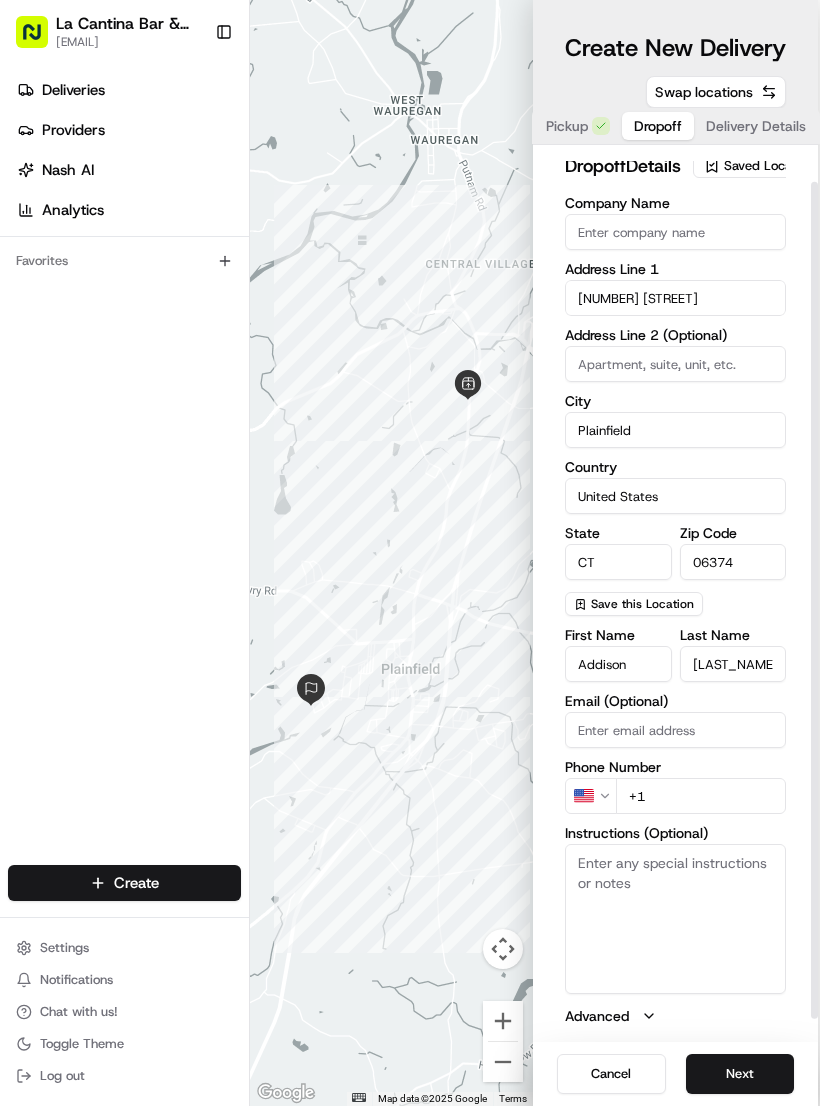 scroll, scrollTop: 38, scrollLeft: 0, axis: vertical 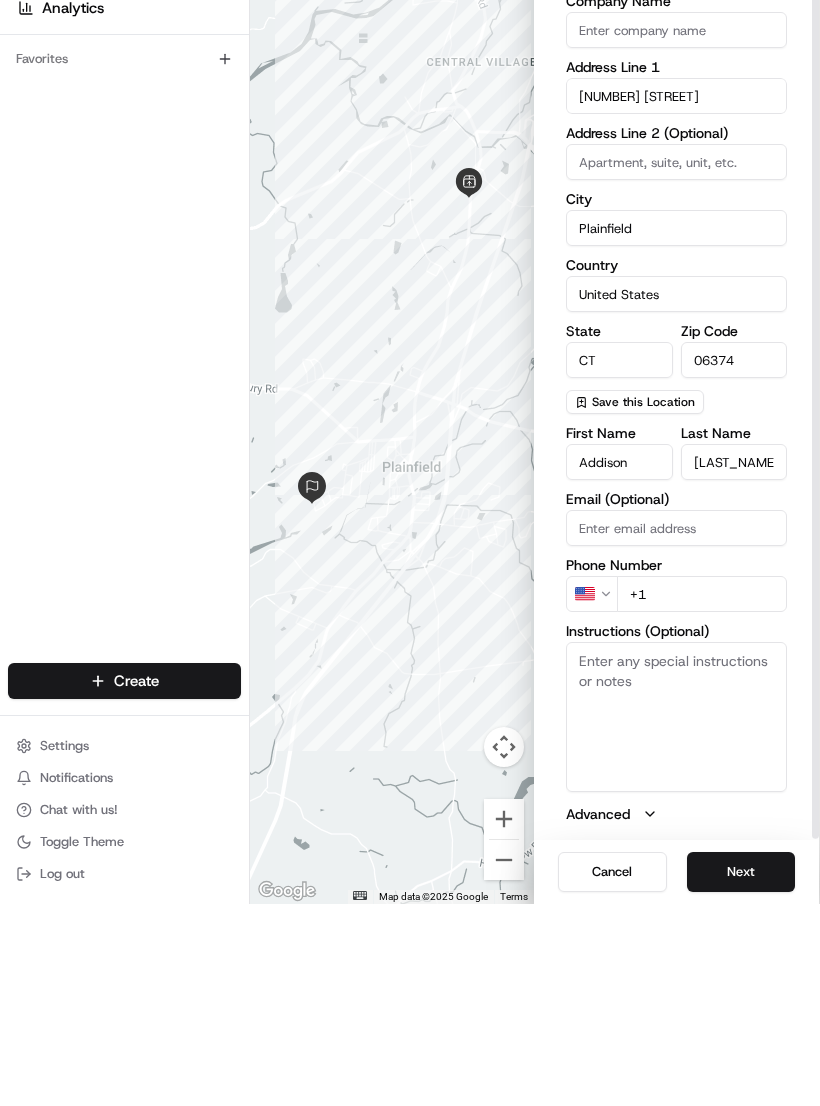 click on "+1" at bounding box center (702, 796) 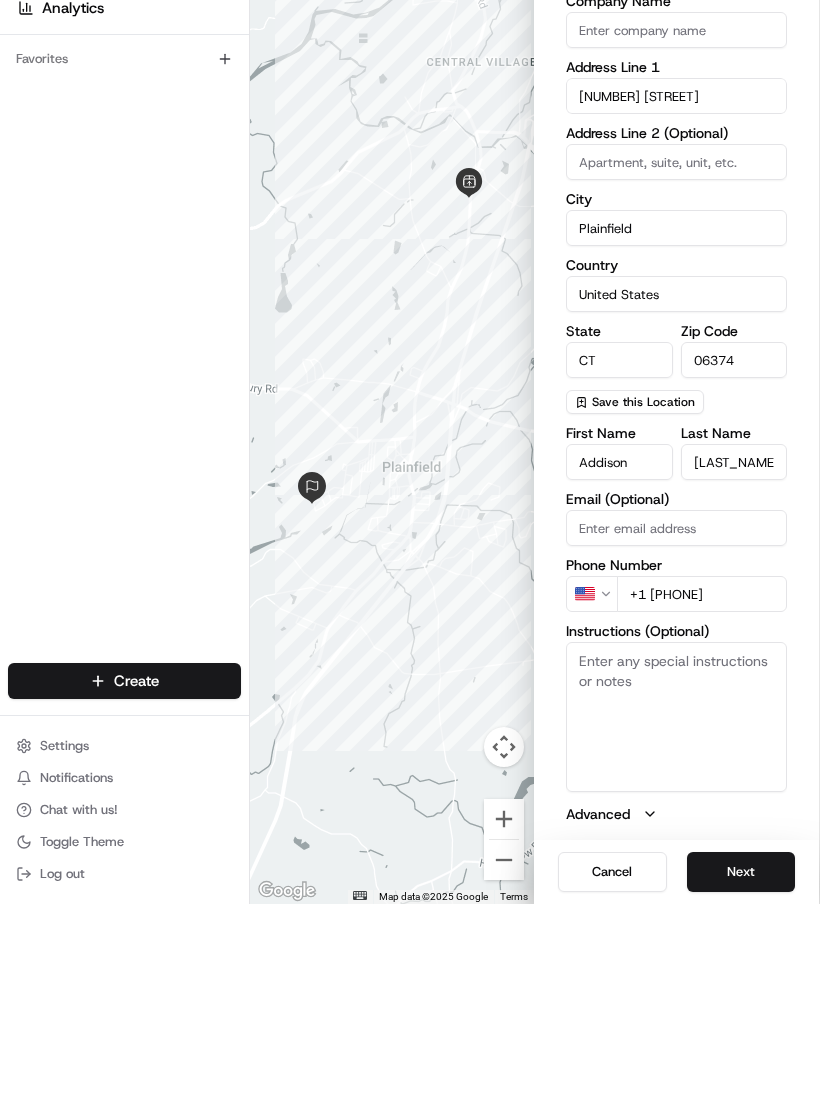 type on "+1 [PHONE]" 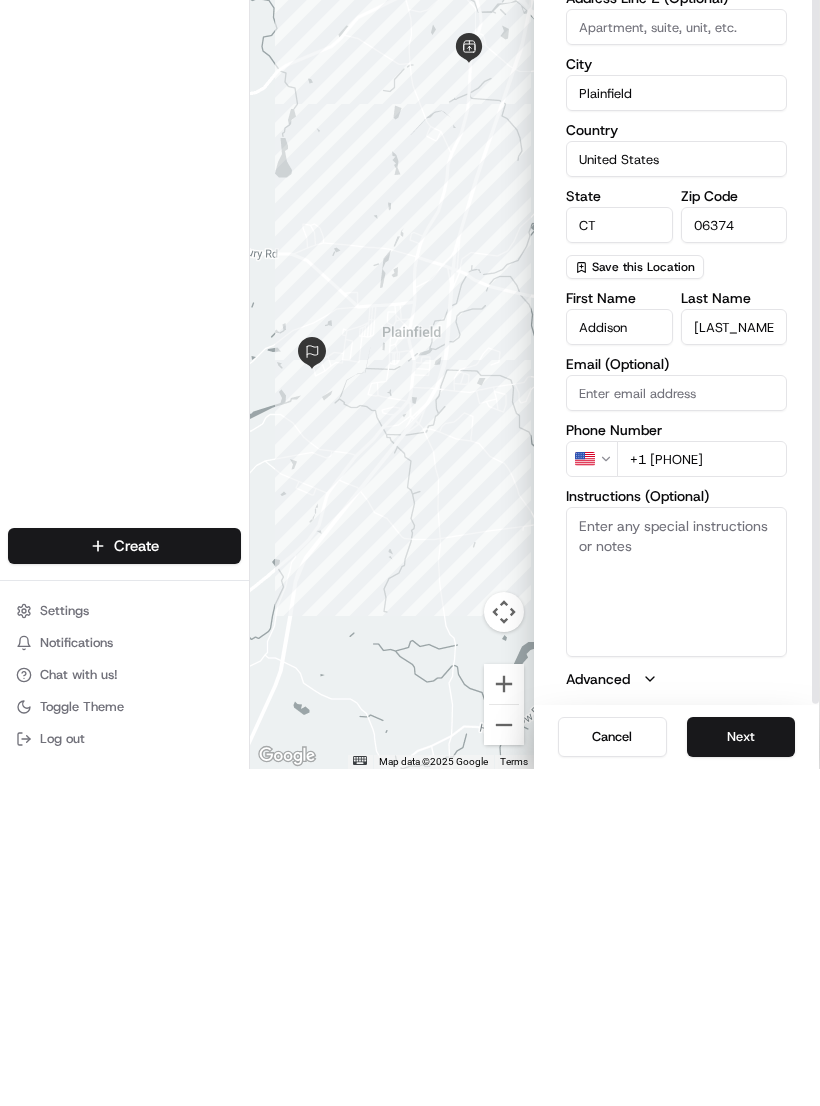 click on "Next" at bounding box center (741, 1074) 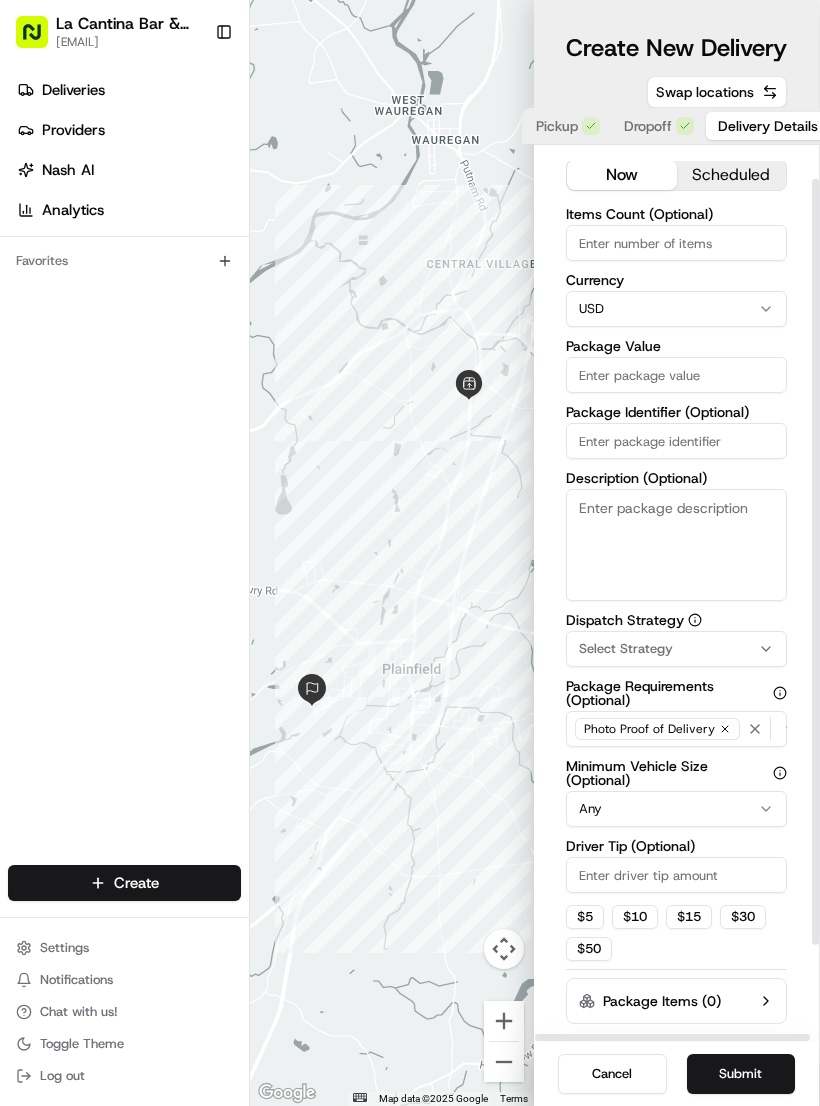 click on "Package Value" at bounding box center [676, 375] 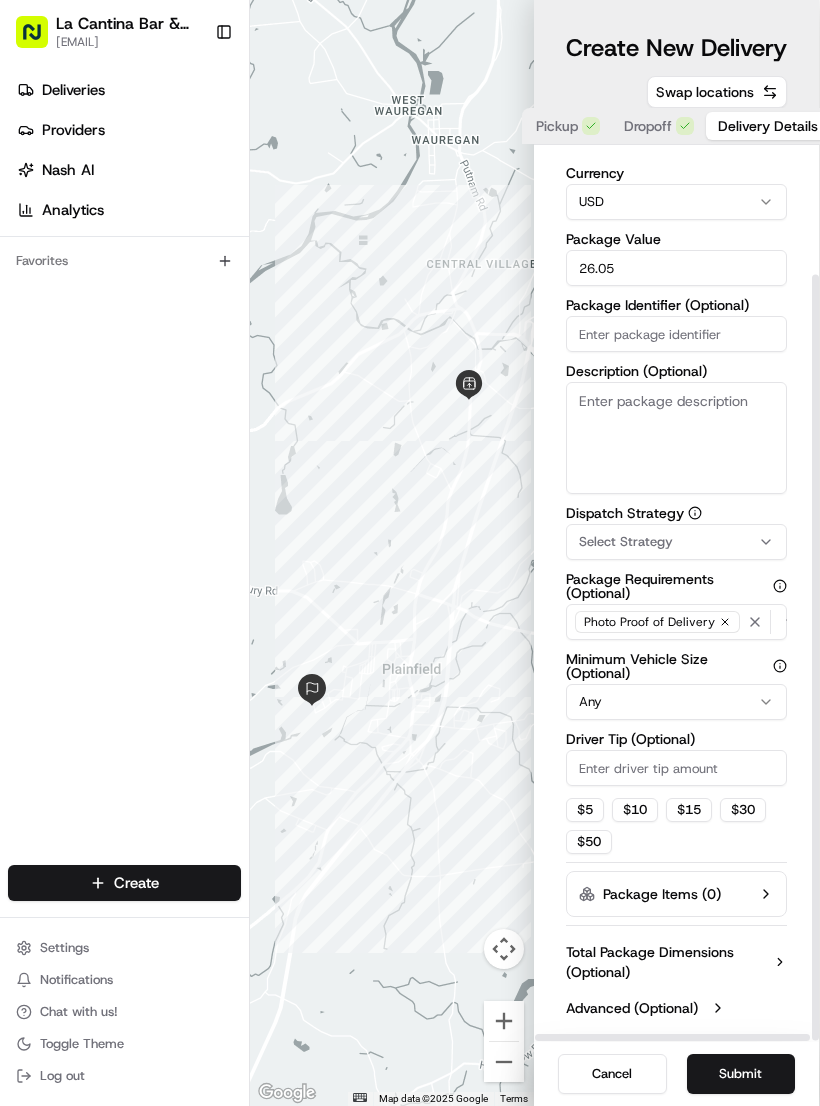 scroll, scrollTop: 151, scrollLeft: -1, axis: both 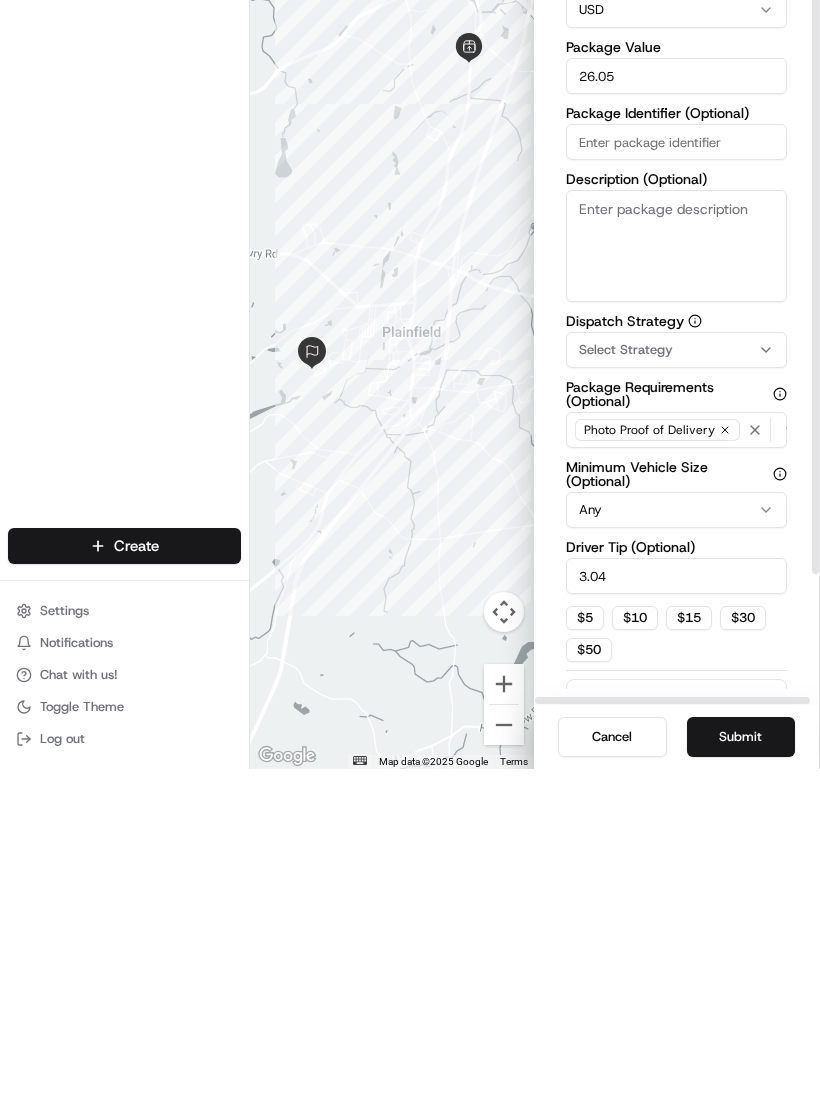 type on "3.04" 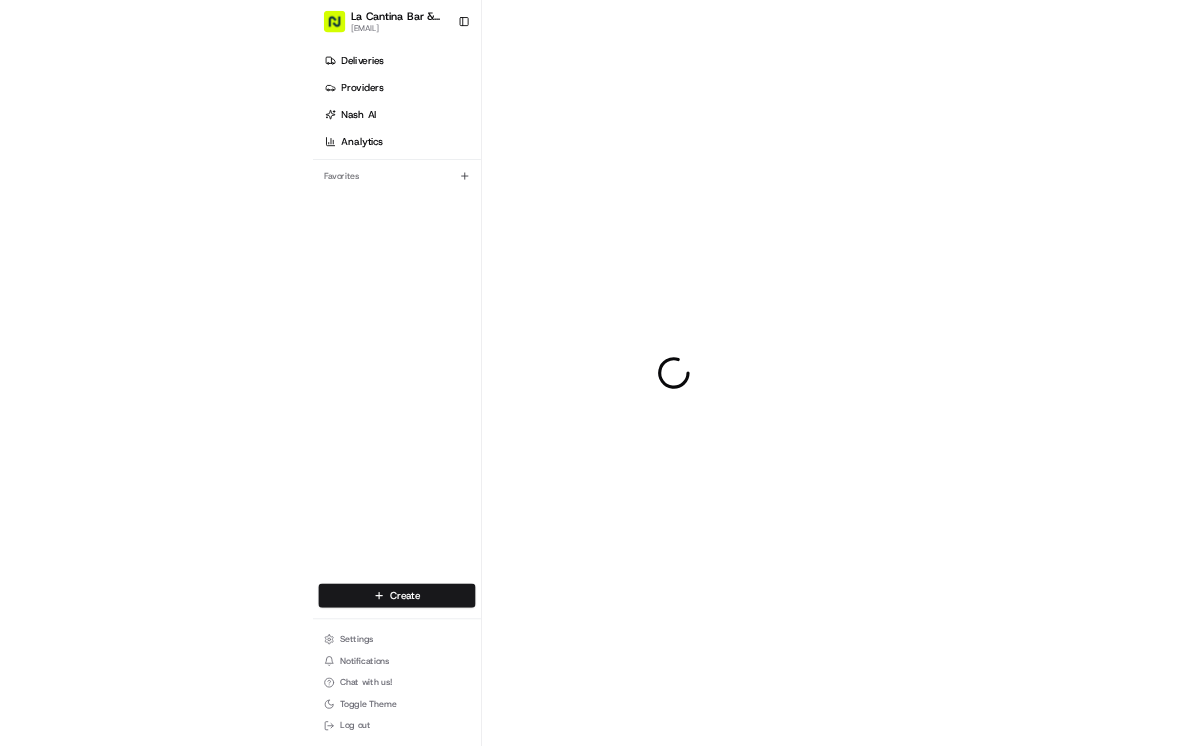 scroll, scrollTop: 0, scrollLeft: 0, axis: both 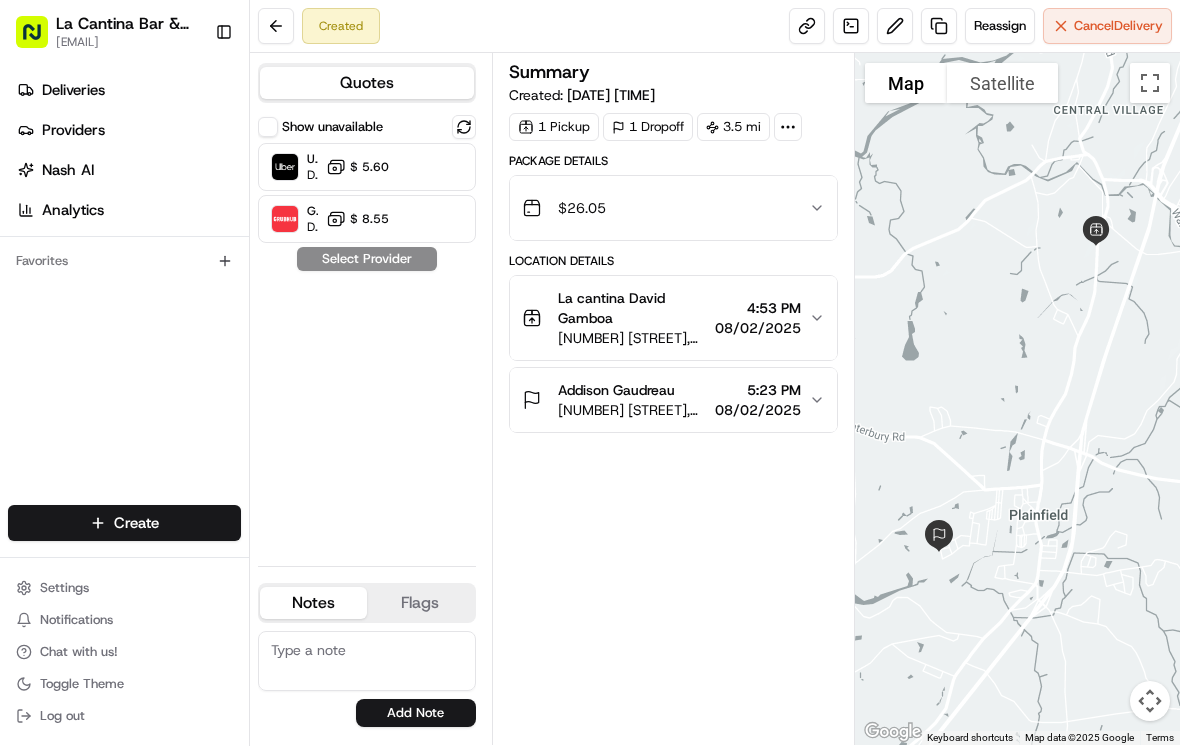 click 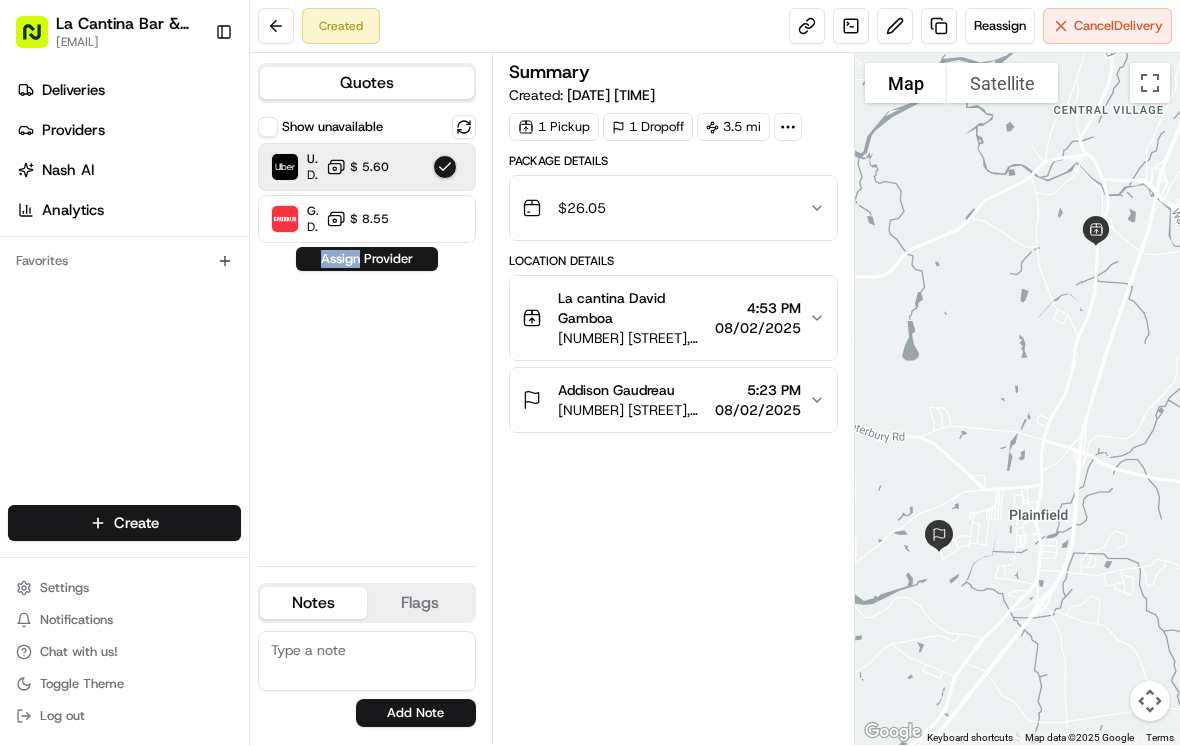 click on "Assign Provider" at bounding box center [367, 259] 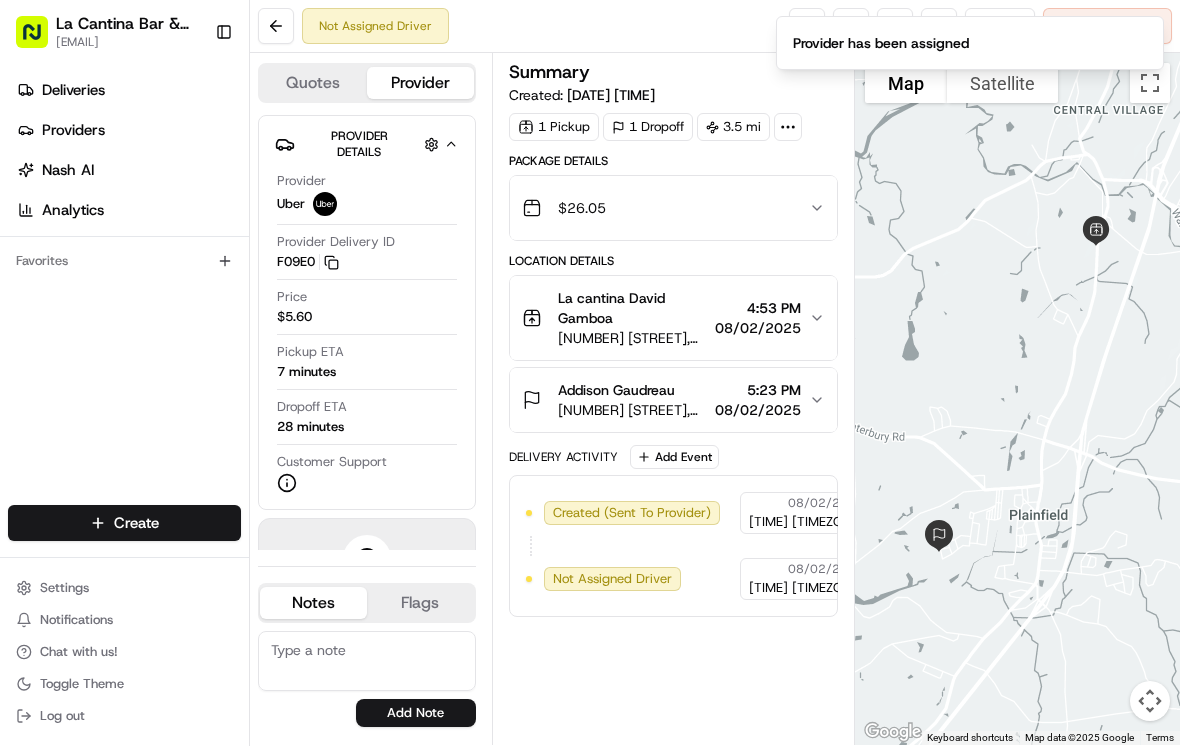 click on "Deliveries" at bounding box center [128, 90] 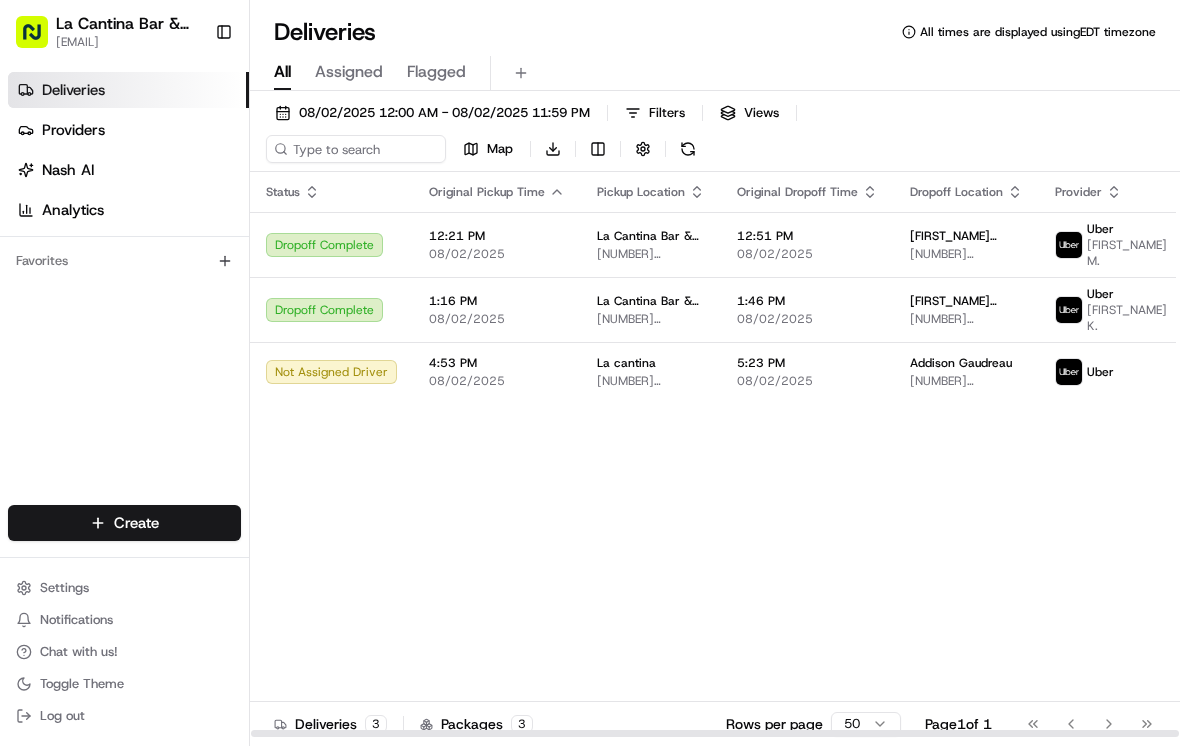 click on "Addison Gaudreau [NUMBER] [STREET], [CITY], [STATE], USA" at bounding box center [966, 372] 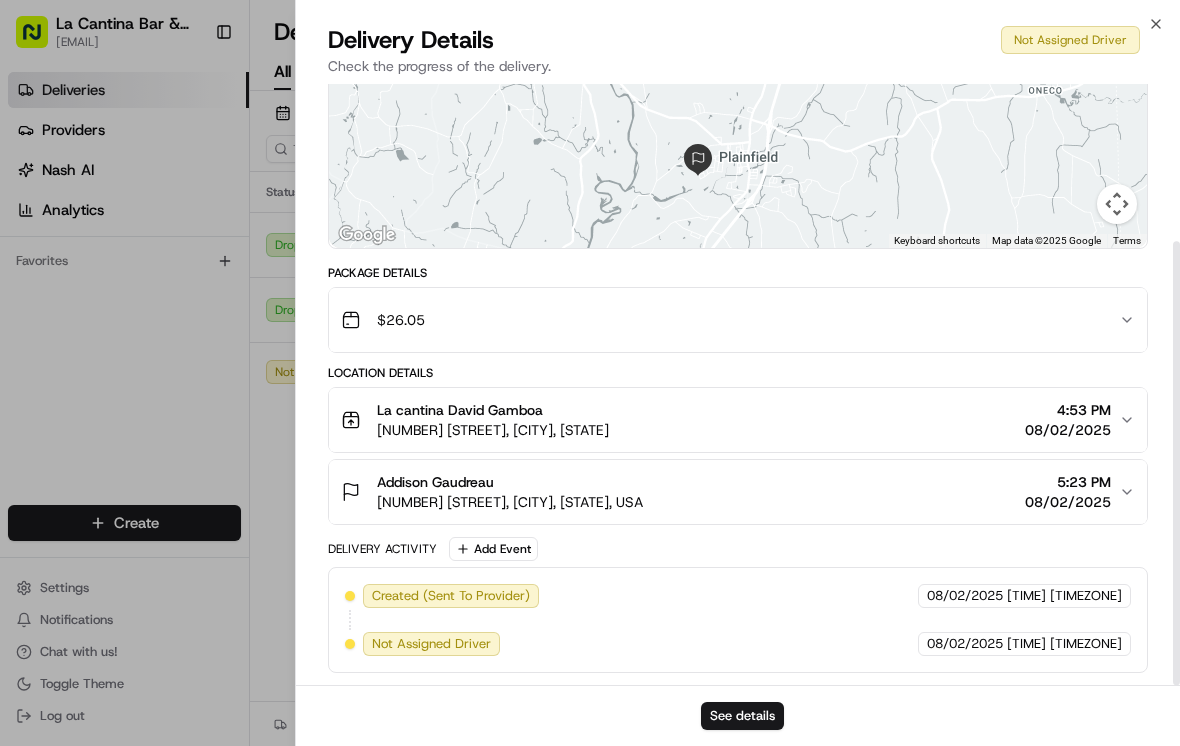 scroll, scrollTop: 213, scrollLeft: 0, axis: vertical 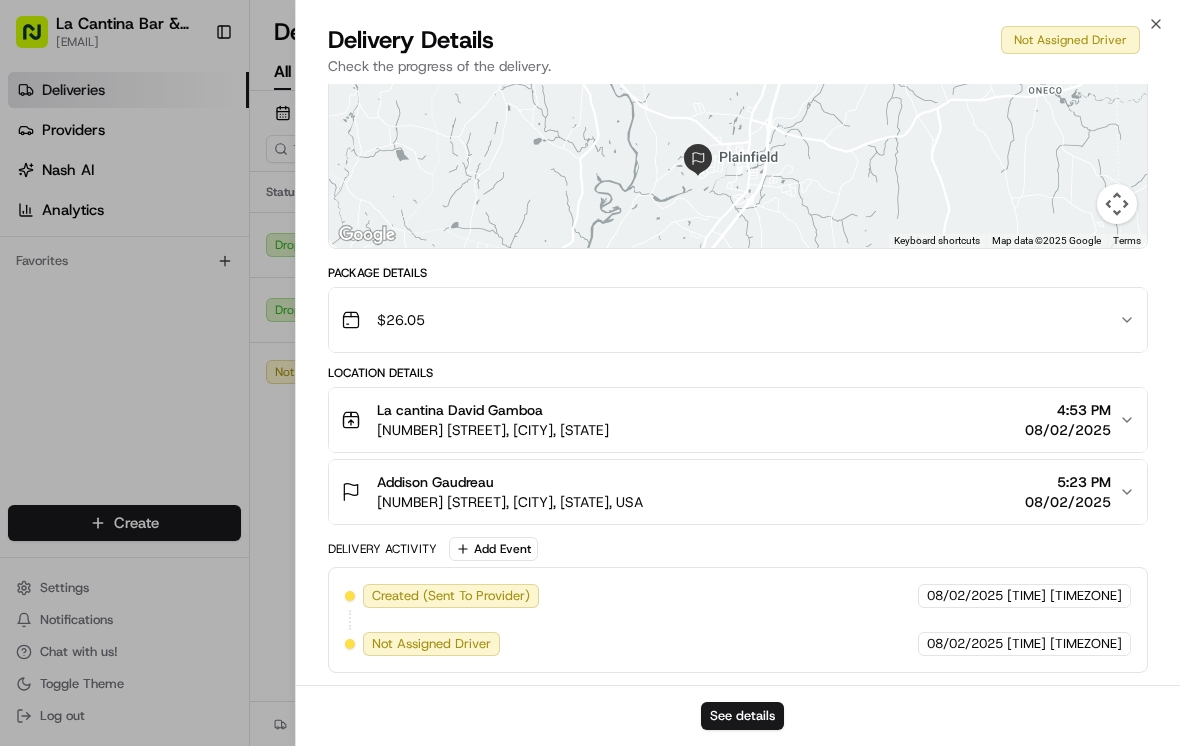 click on "See details" at bounding box center (742, 716) 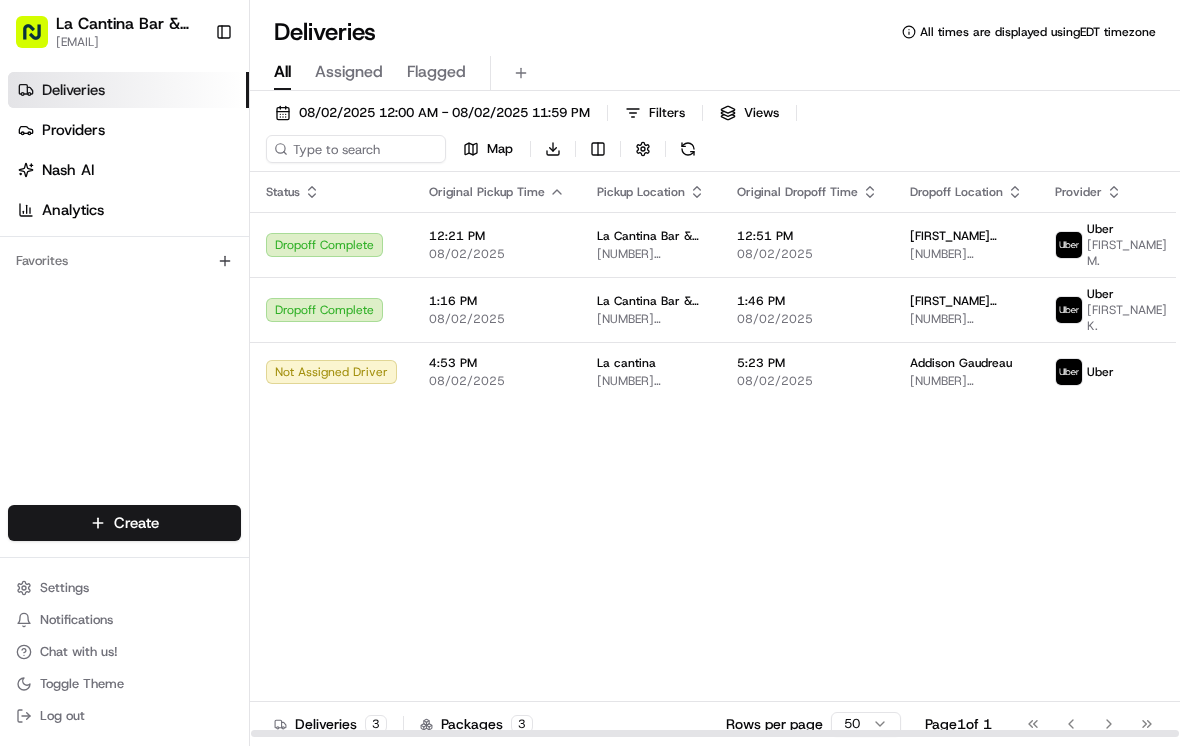 click on "08/02/2025" at bounding box center (807, 381) 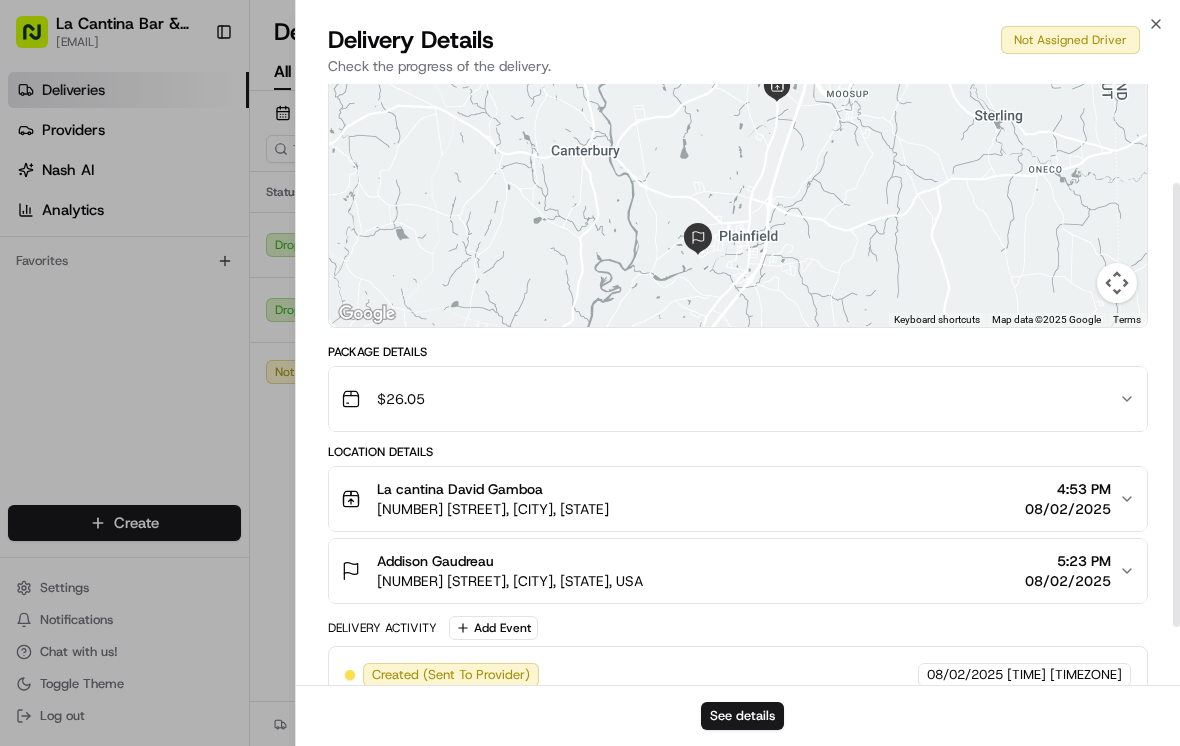 scroll, scrollTop: 136, scrollLeft: 0, axis: vertical 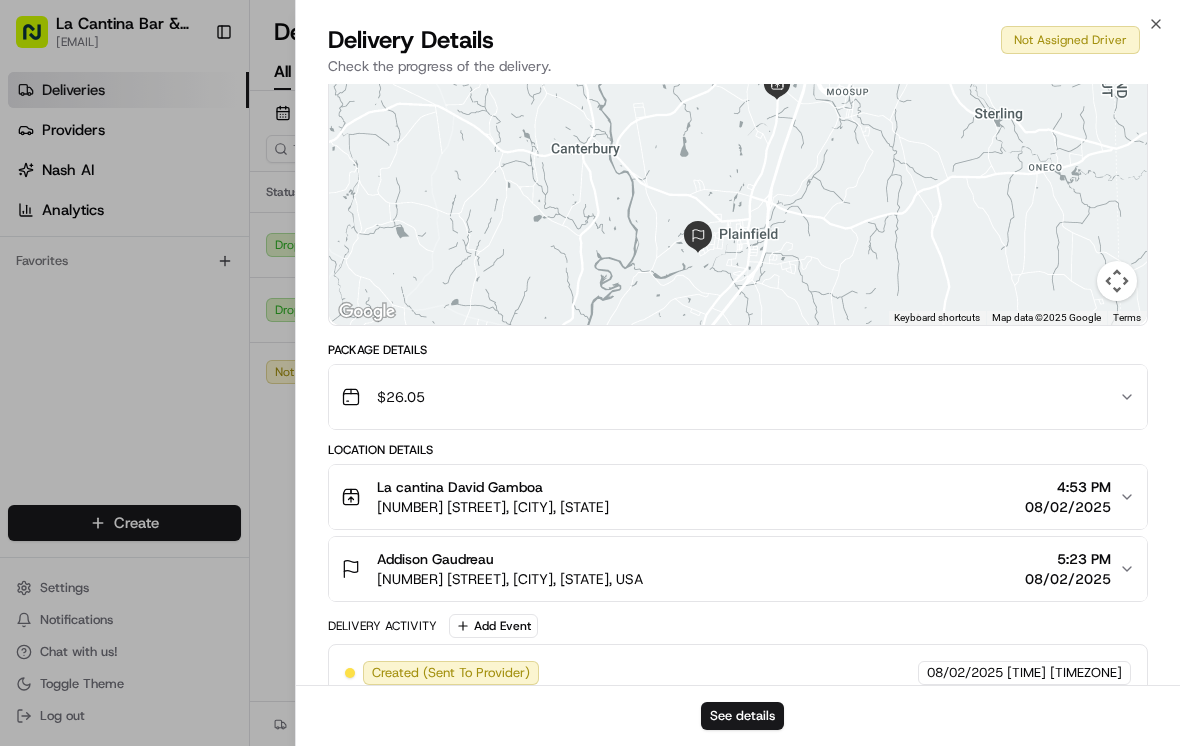 click 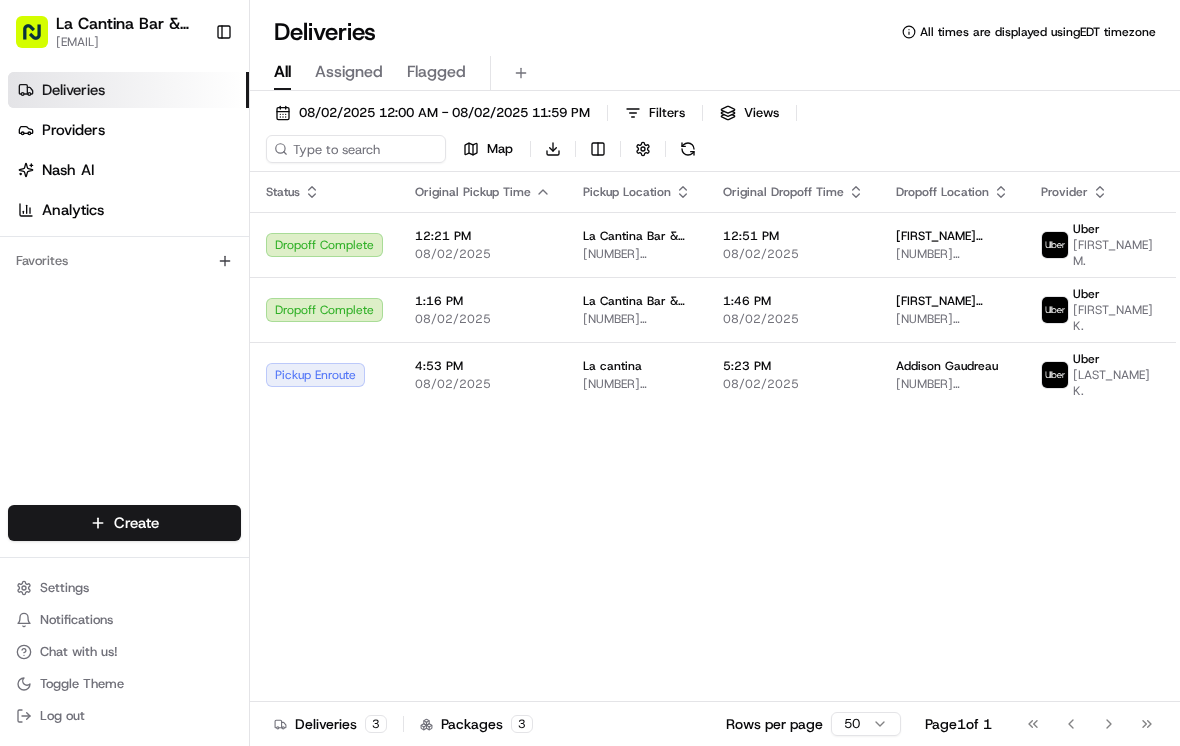 click on "08/02/2025" at bounding box center [483, 384] 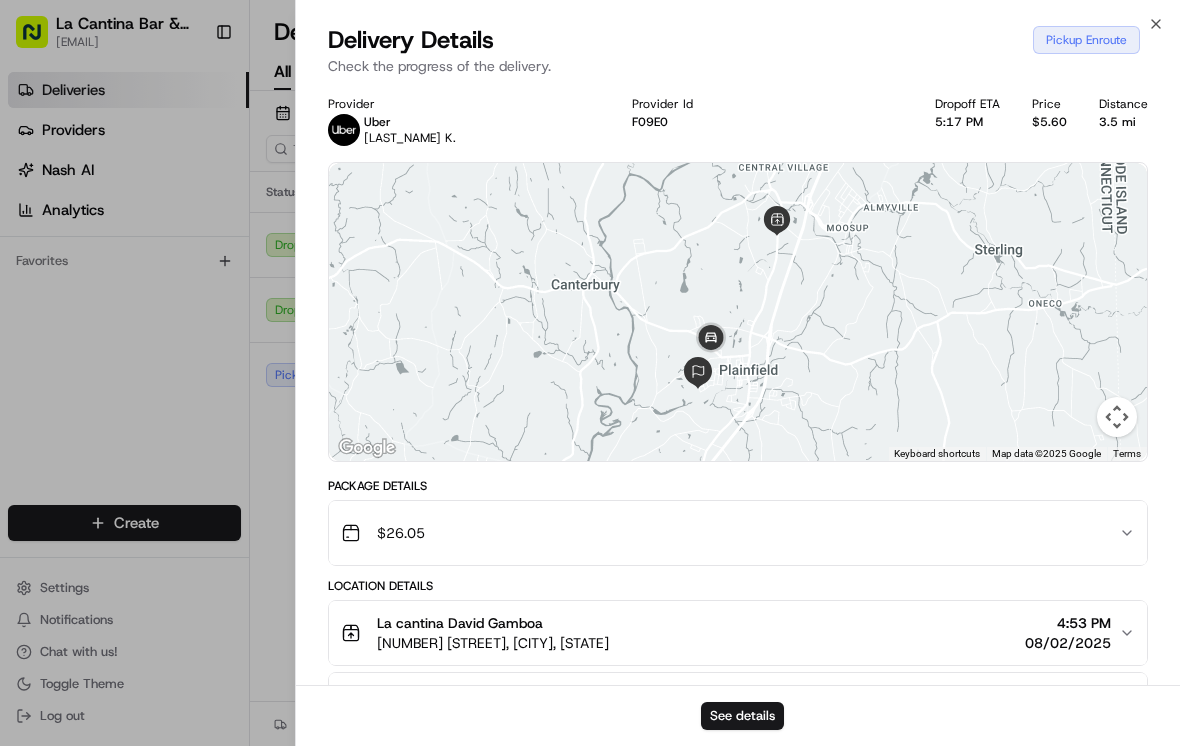 click 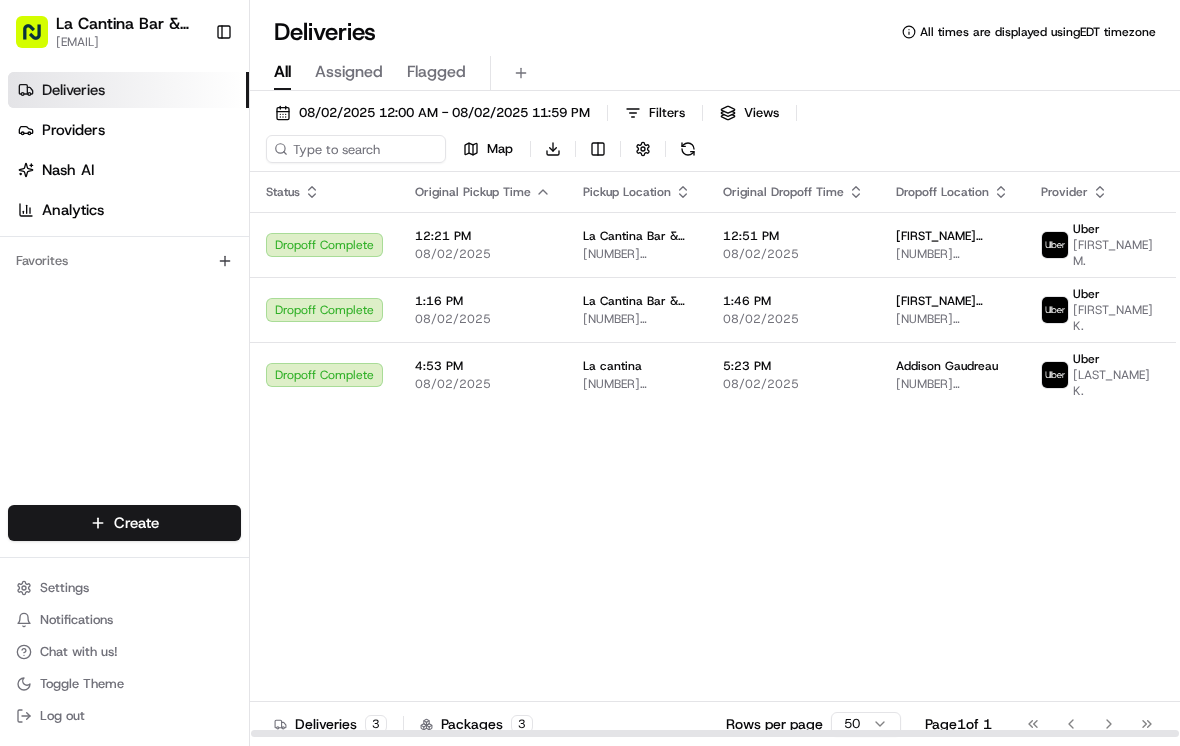 click on "5:23 PM" at bounding box center (793, 366) 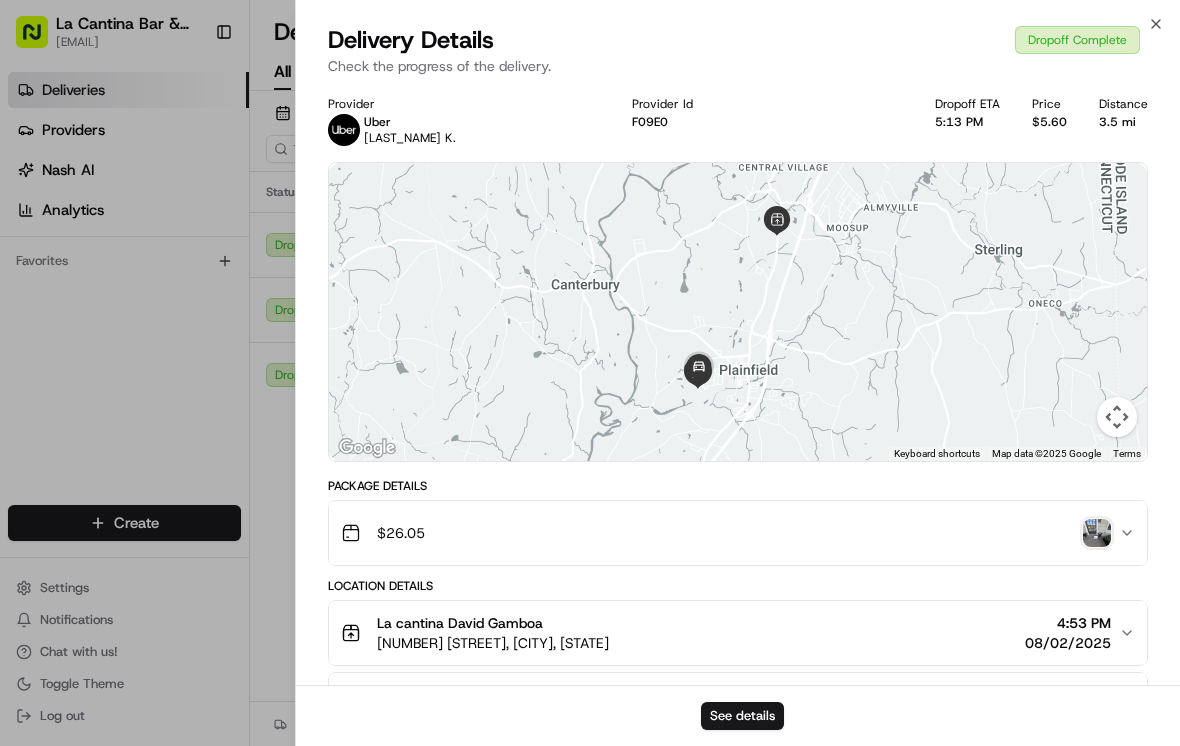 click on "$ 26.05" at bounding box center [730, 533] 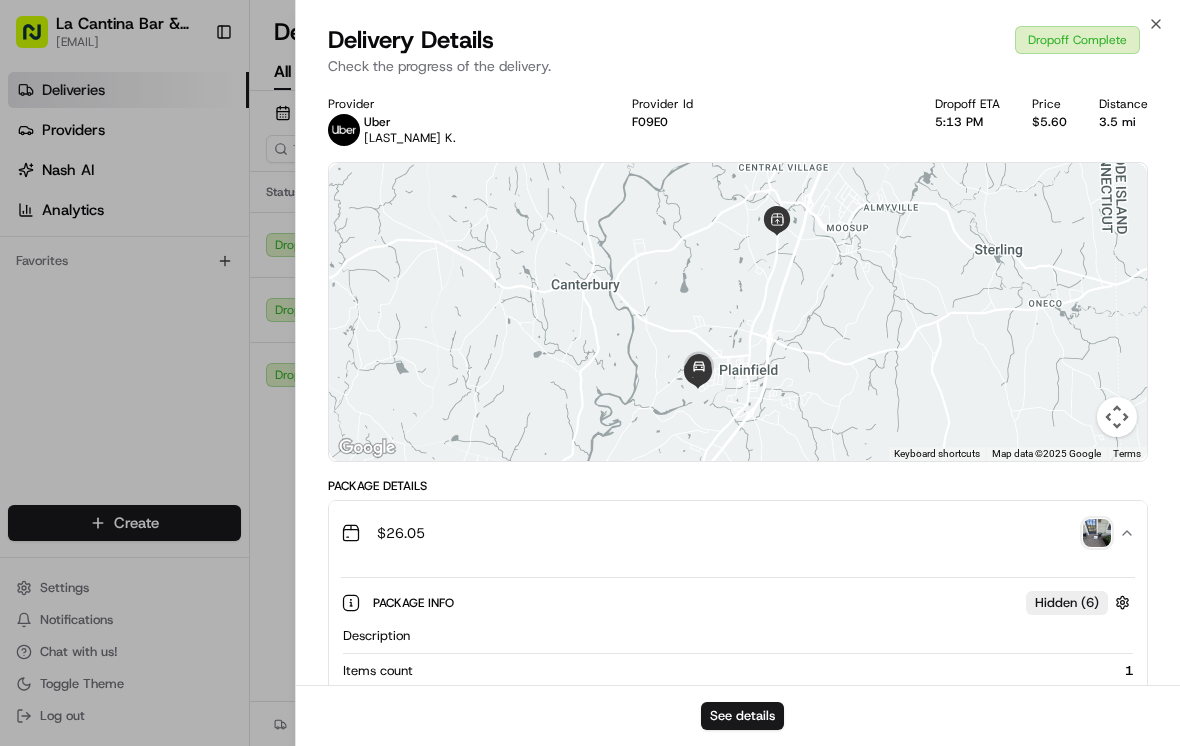 click at bounding box center [1097, 533] 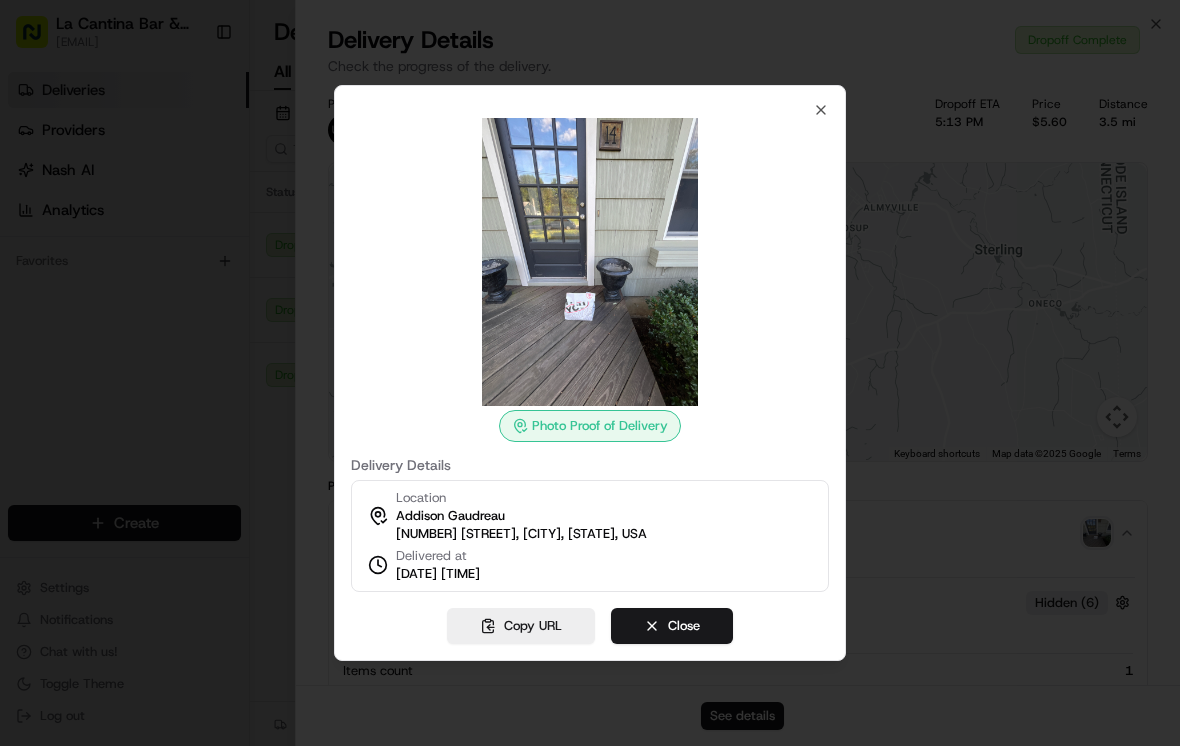 click at bounding box center (590, 262) 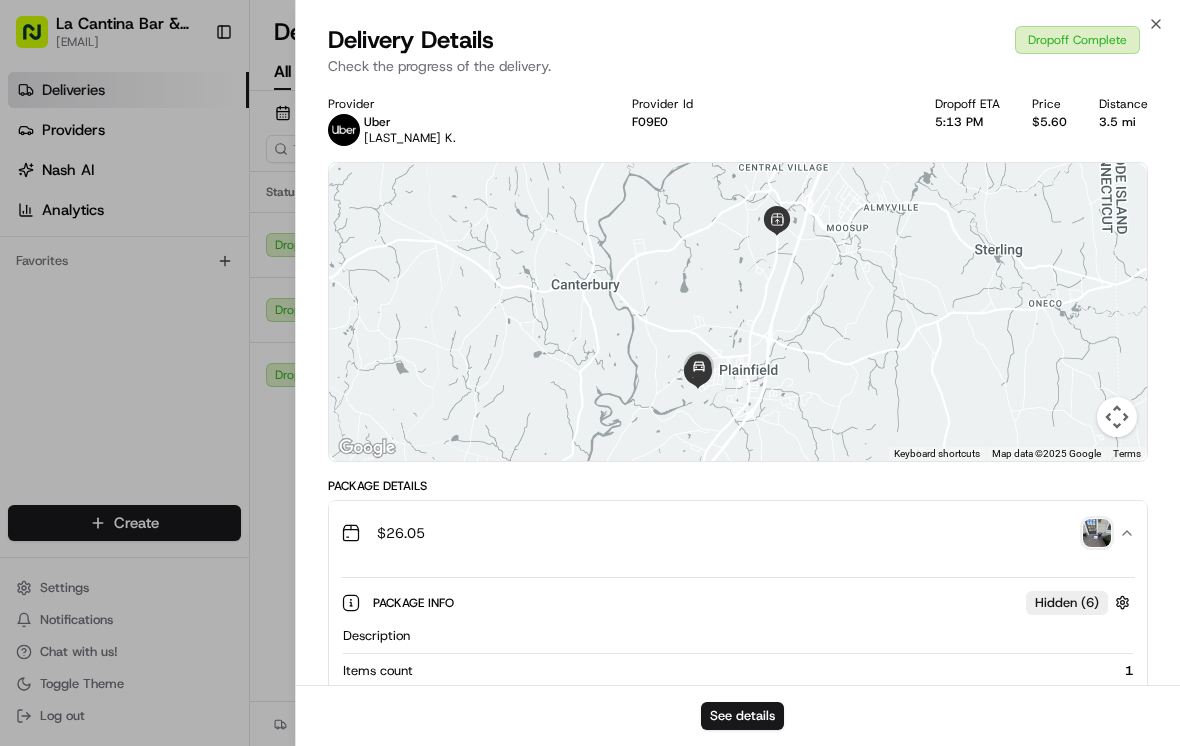 click 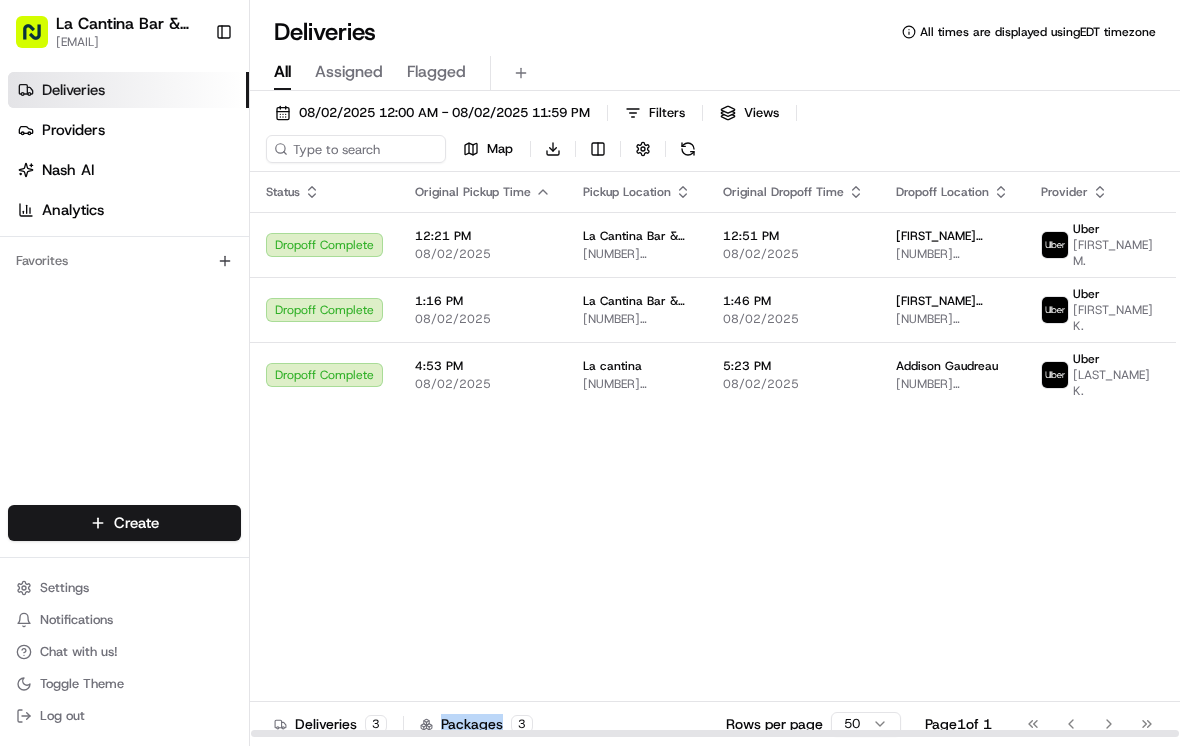 click on "Status Original Pickup Time Pickup Location Original Dropoff Time Dropoff Location Provider Action Dropoff Complete 12:21 PM [DATE] La Cantina Bar & Grill [NUMBER] [STREET], [CITY], [STATE], US 12:51 PM [DATE] [FIRST_NAME] [LAST_NAME] [NUMBER] [STREET], [CITY], [STATE], USA Uber JASON M. Dropoff Complete 1:16 PM [DATE] La Cantina Bar & Grill [NUMBER] [STREET], [CITY], [STATE], US 1:46 PM [DATE] [FIRST_NAME] [LAST_NAME] [NUMBER] [STREET], [CITY], [STATE], USA Uber Sasha K. Dropoff Complete 4:53 PM [DATE] La cantina [NUMBER] [STREET], [CITY], [STATE], USA 5:23 PM [DATE] Addison Gaudreau [NUMBER] [STREET], [CITY], [STATE], USA Uber MISCHA K." at bounding box center [746, 455] 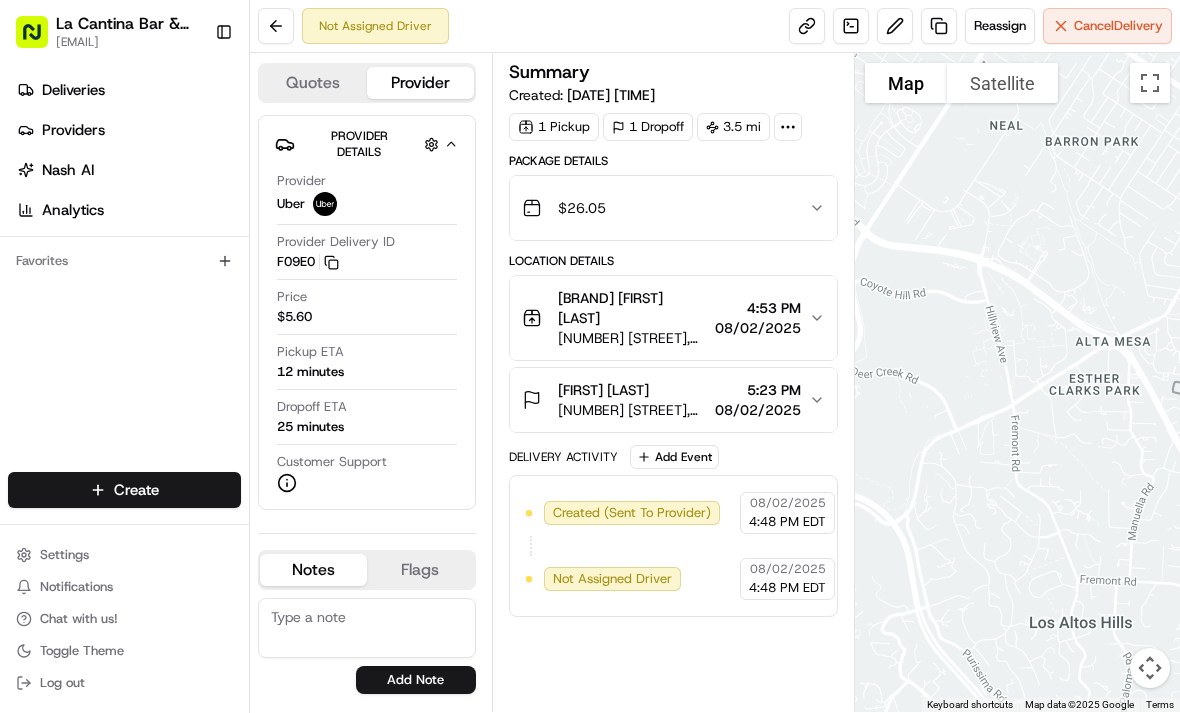 scroll, scrollTop: 0, scrollLeft: 0, axis: both 